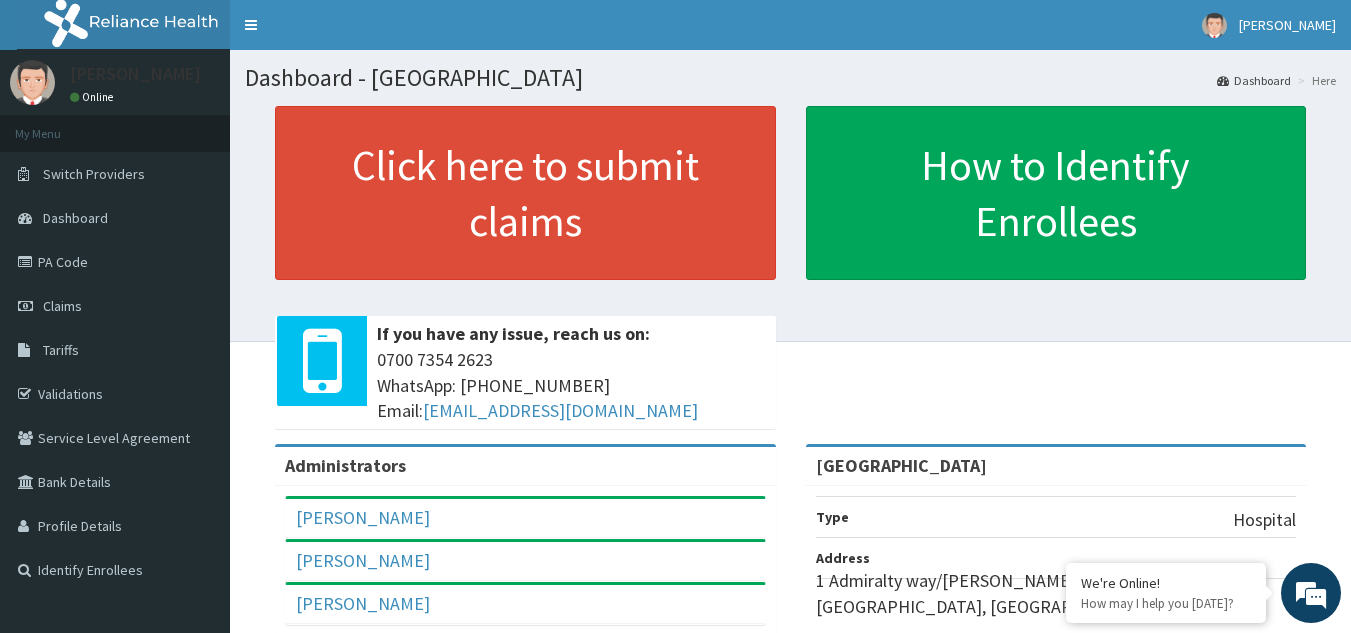 scroll, scrollTop: 0, scrollLeft: 0, axis: both 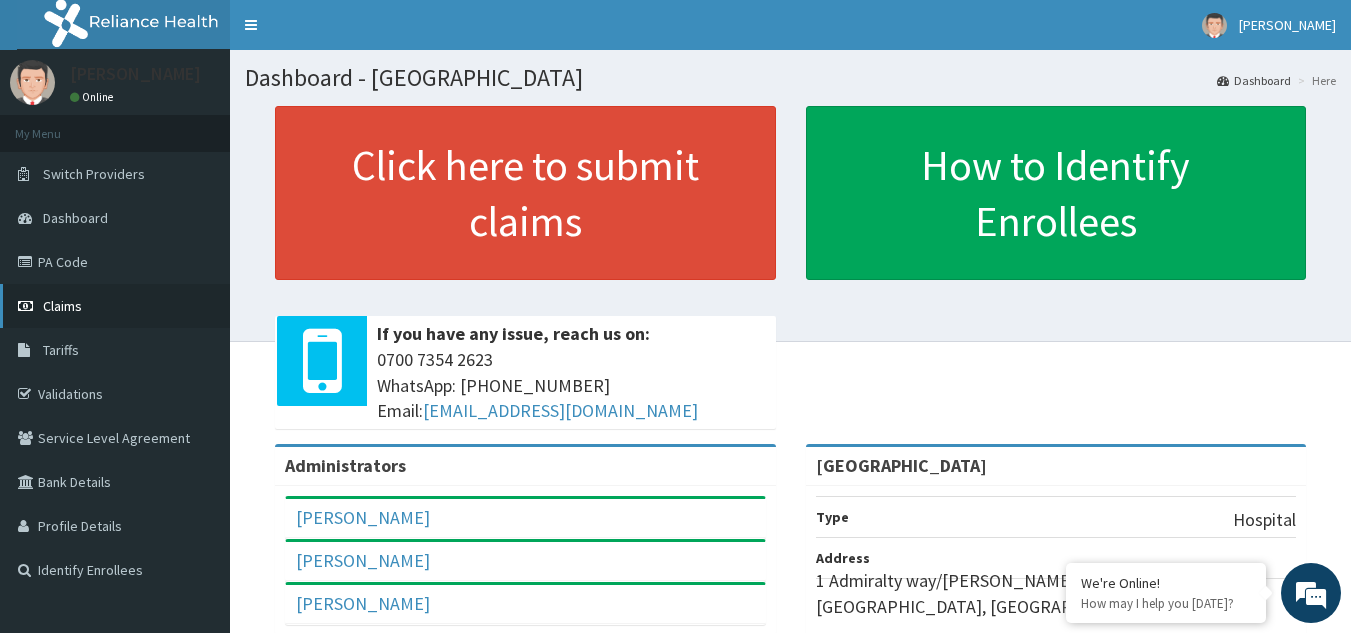 click on "Claims" at bounding box center (62, 306) 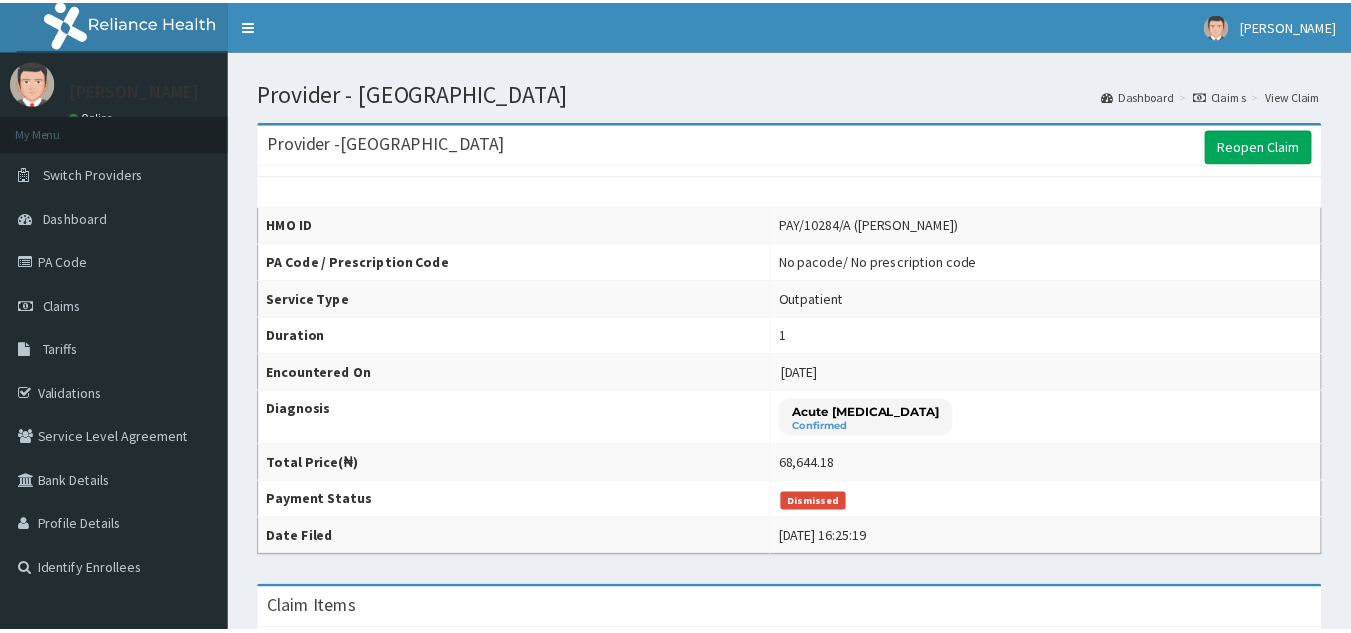 scroll, scrollTop: 0, scrollLeft: 0, axis: both 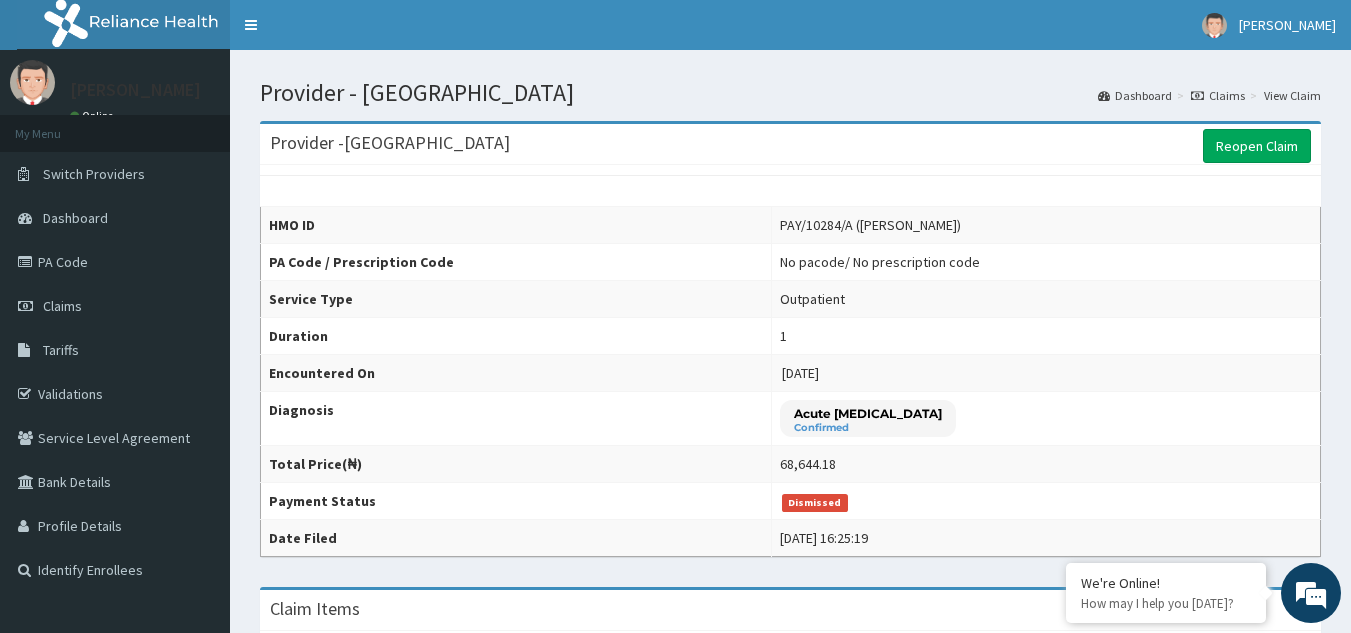 click on "PAY/10284/A (Khade Idogho)" at bounding box center (870, 225) 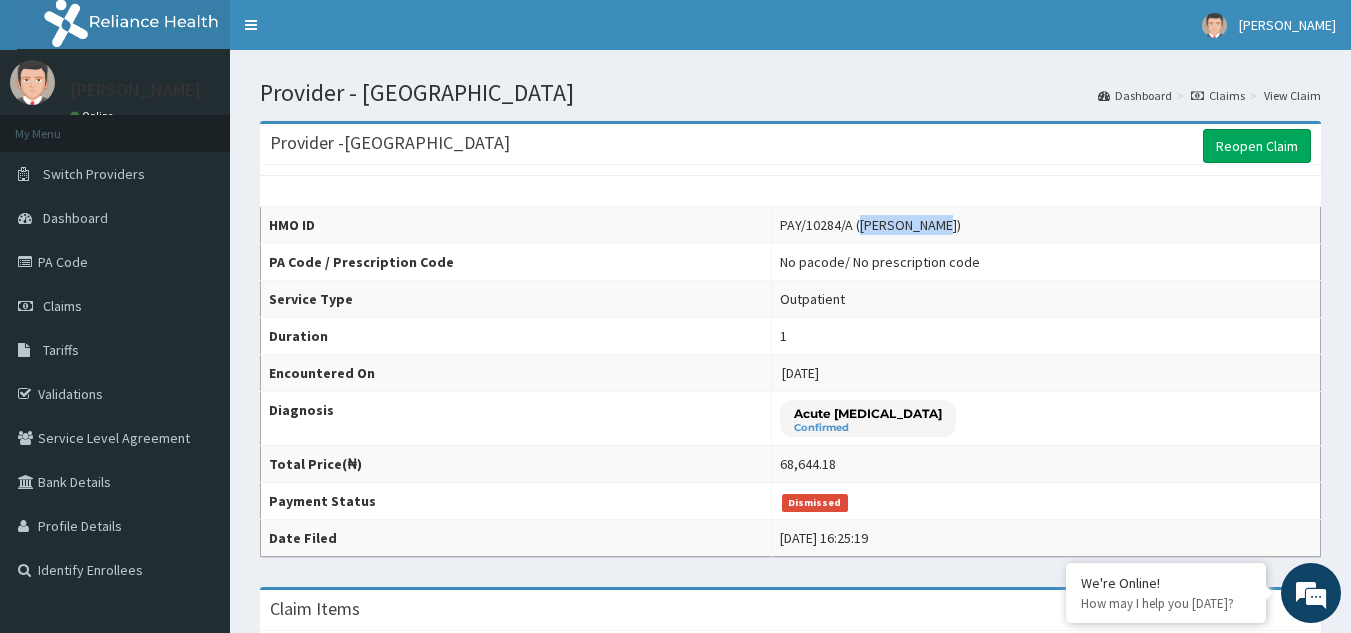 drag, startPoint x: 797, startPoint y: 225, endPoint x: 876, endPoint y: 232, distance: 79.30952 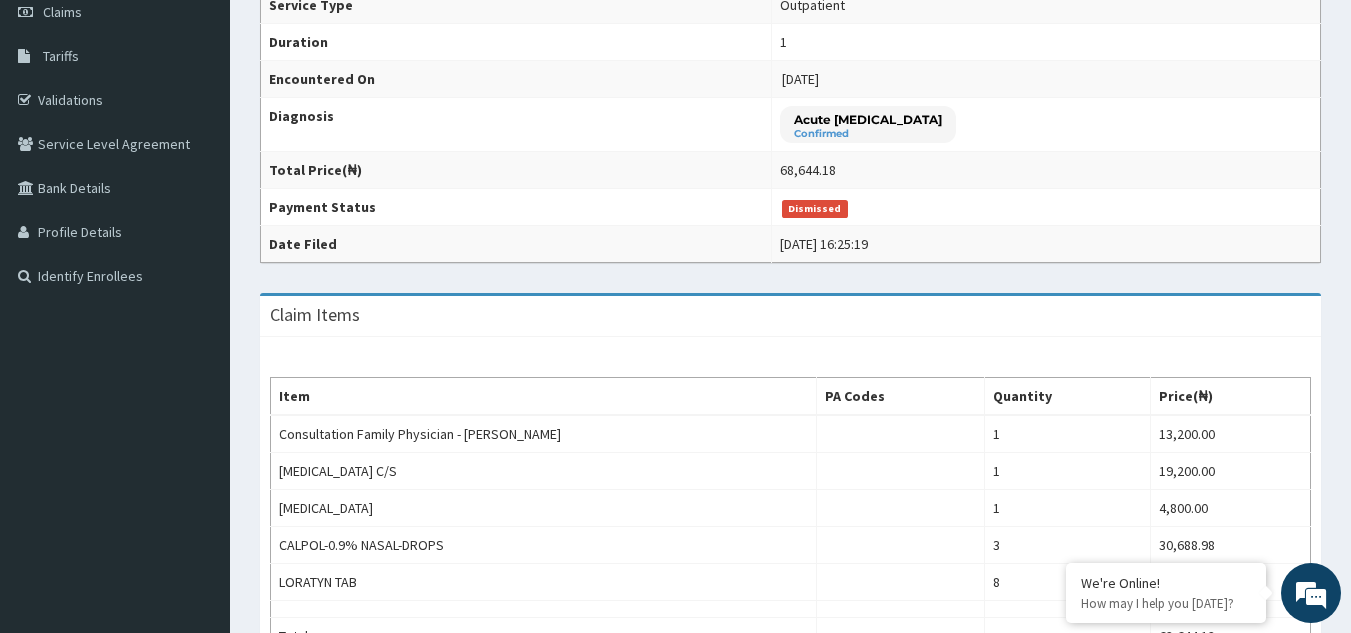 scroll, scrollTop: 100, scrollLeft: 0, axis: vertical 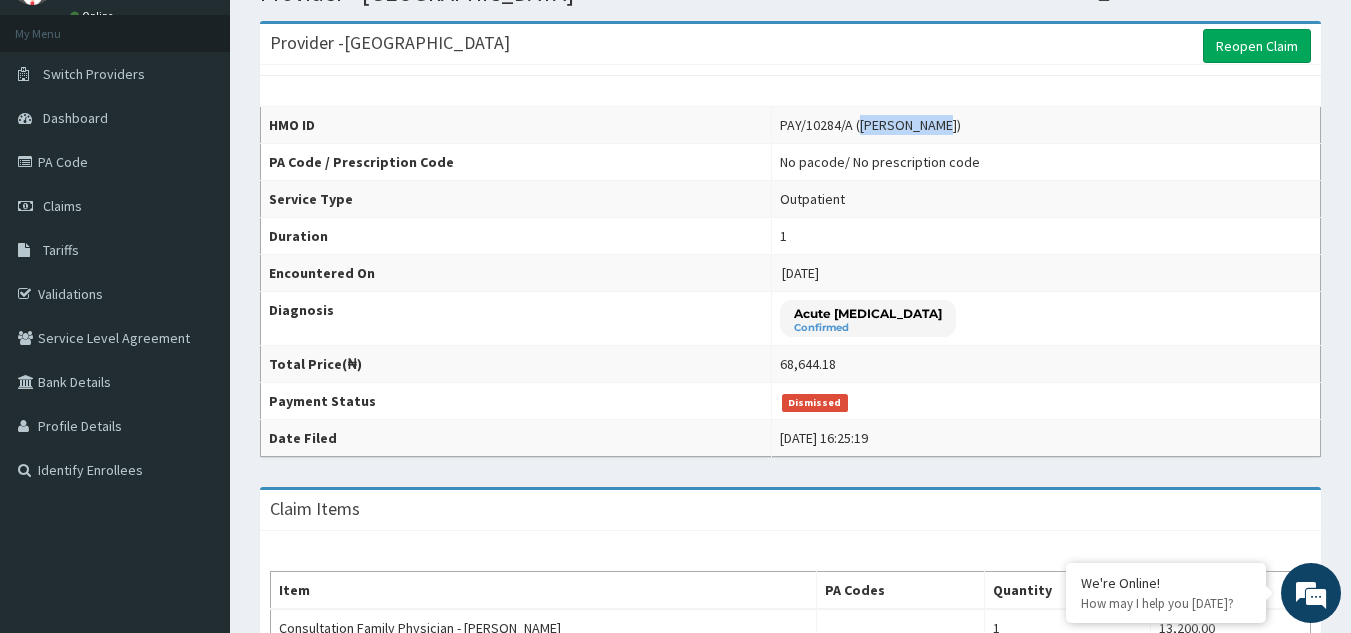 click on "PAY/10284/A ([PERSON_NAME])" at bounding box center [870, 125] 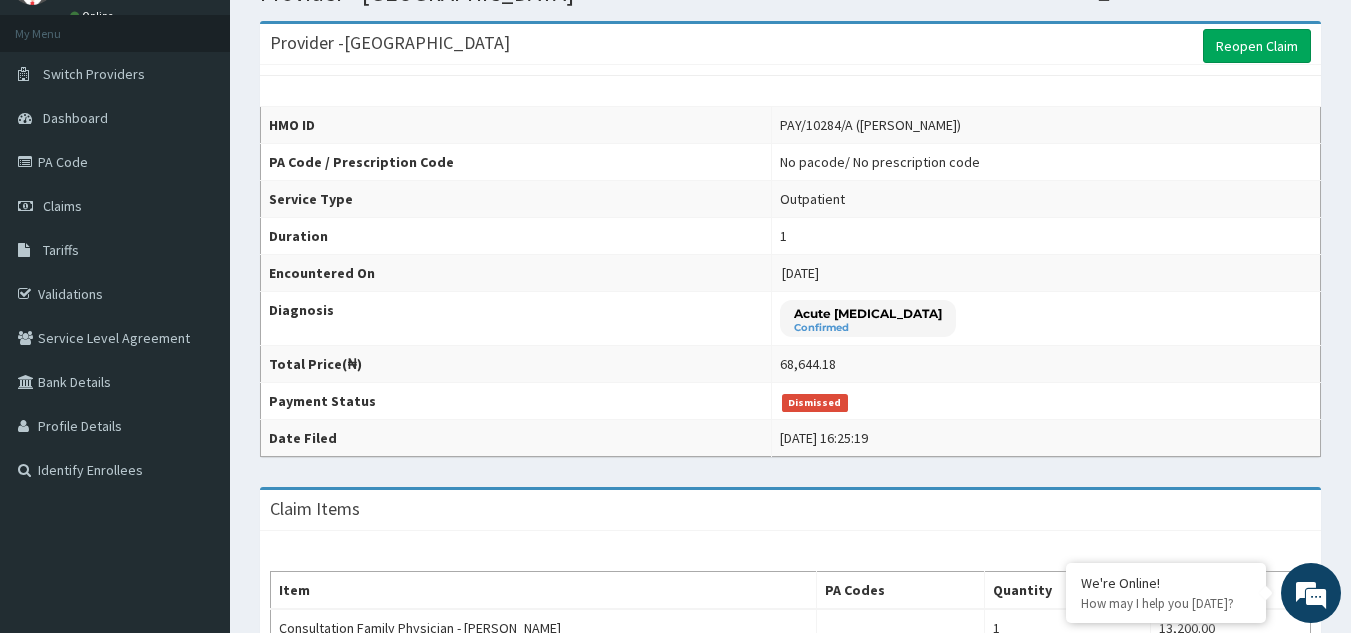 click on "PAY/10284/A ([PERSON_NAME])" at bounding box center [870, 125] 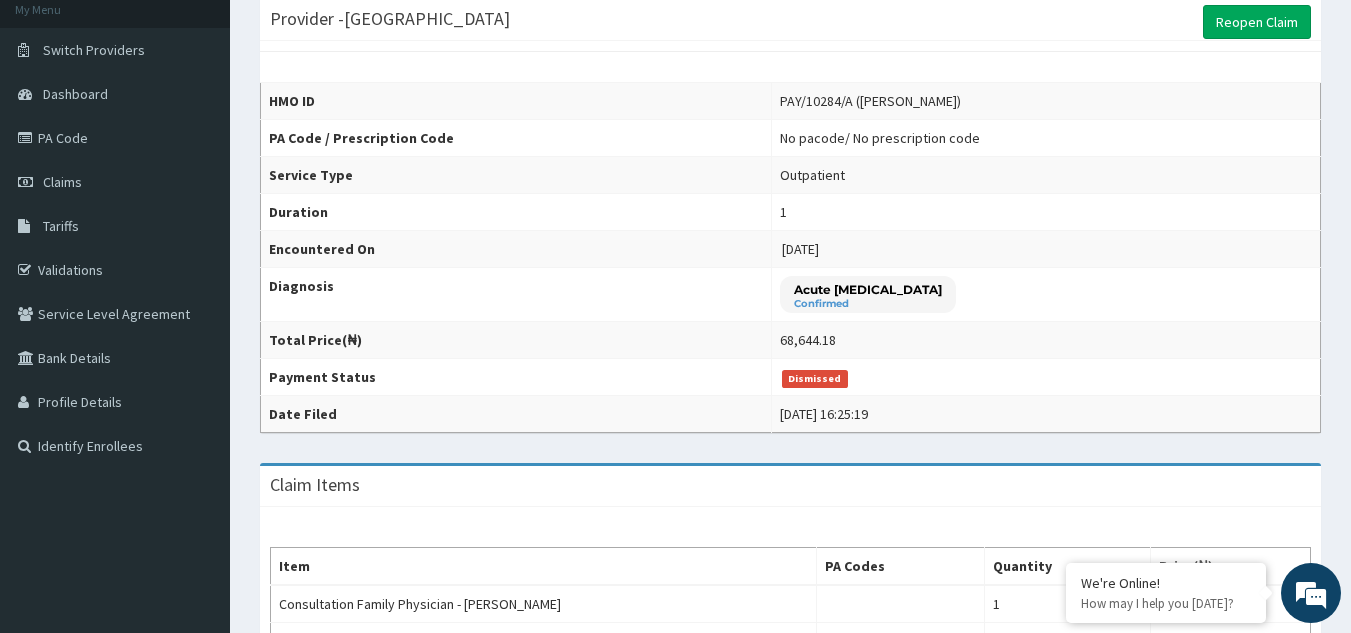 scroll, scrollTop: 32, scrollLeft: 0, axis: vertical 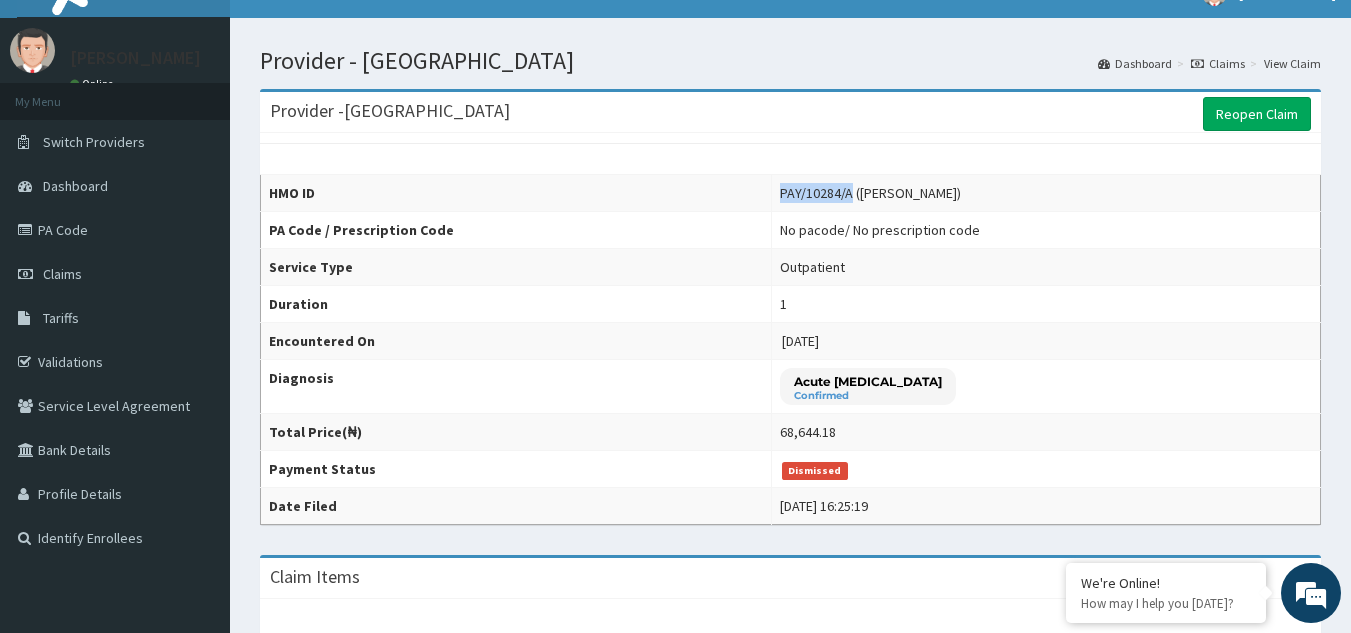 drag, startPoint x: 791, startPoint y: 199, endPoint x: 699, endPoint y: 206, distance: 92.26592 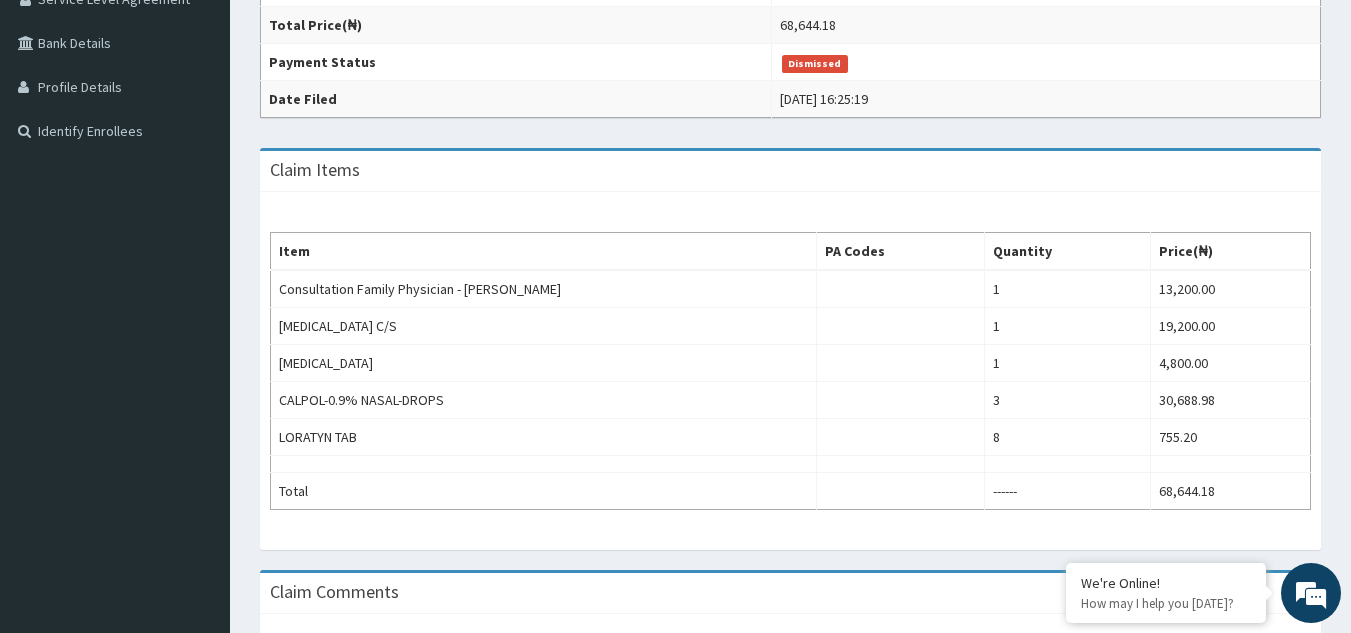 scroll, scrollTop: 432, scrollLeft: 0, axis: vertical 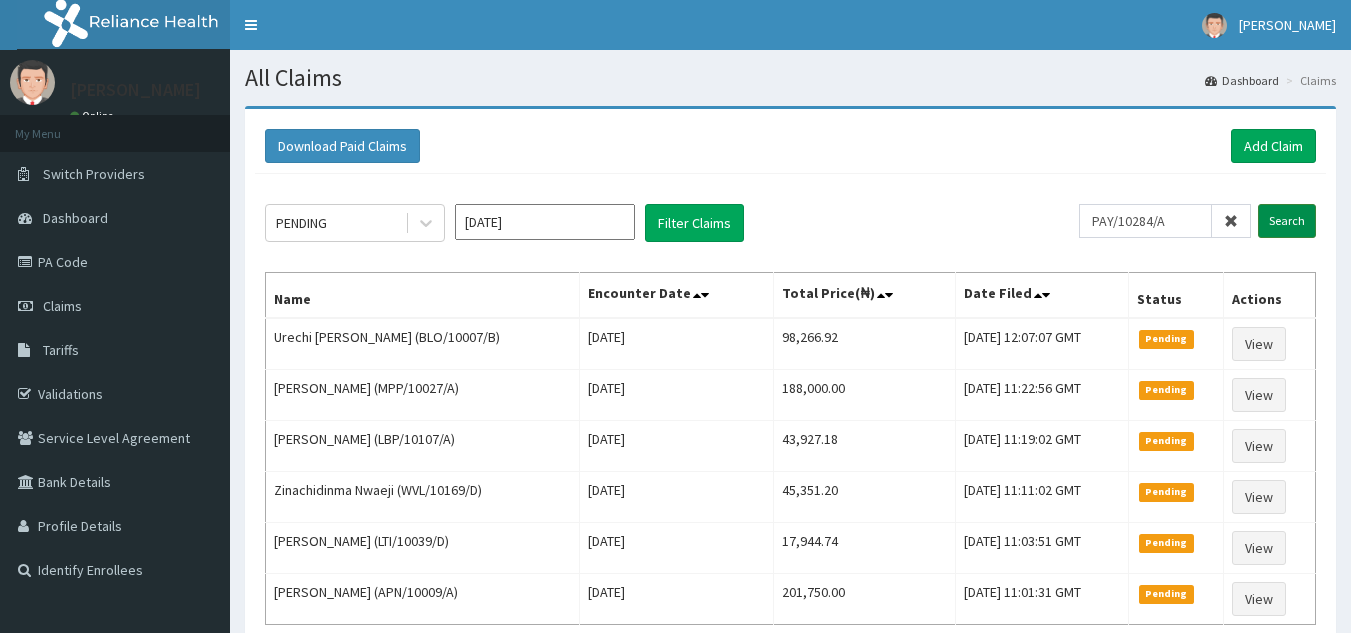 type on "PAY/10284/A" 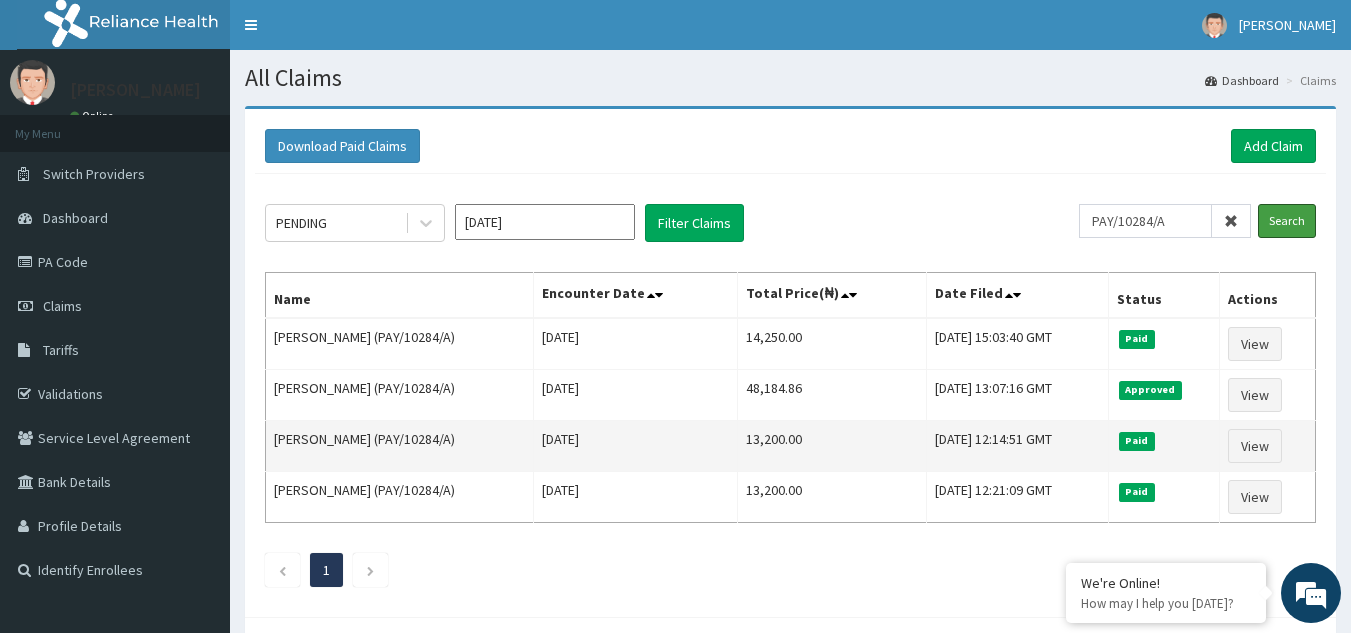 scroll, scrollTop: 0, scrollLeft: 0, axis: both 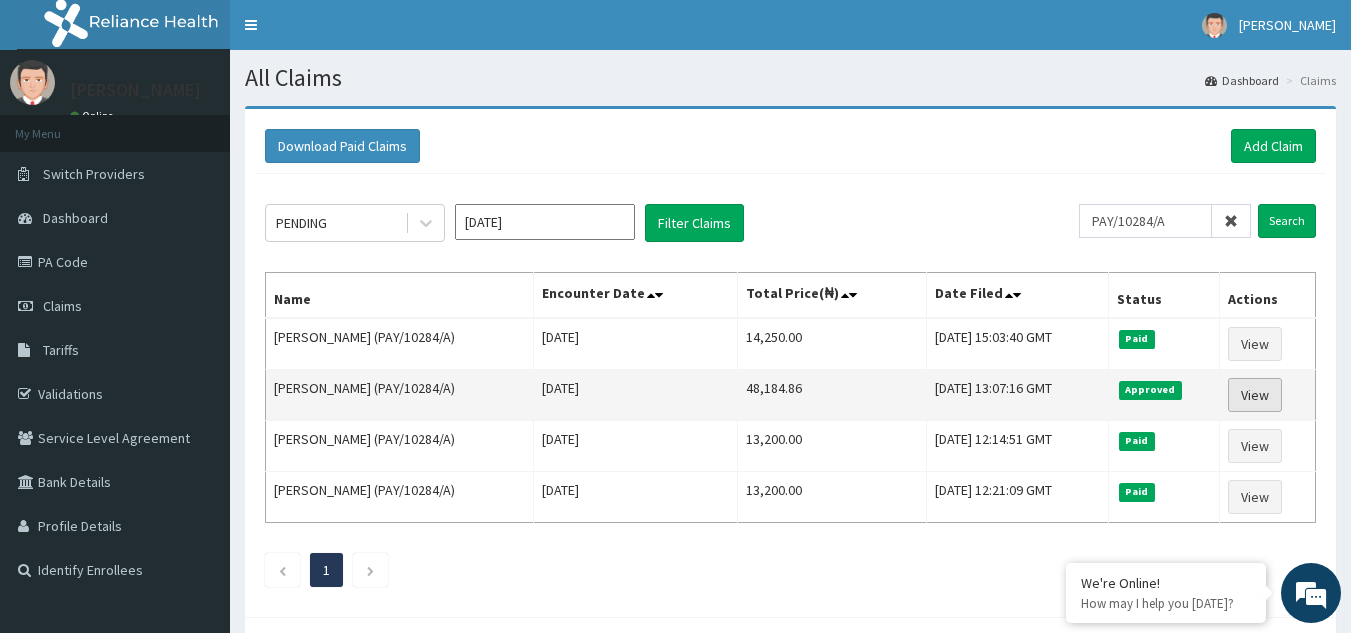 click on "View" at bounding box center (1255, 395) 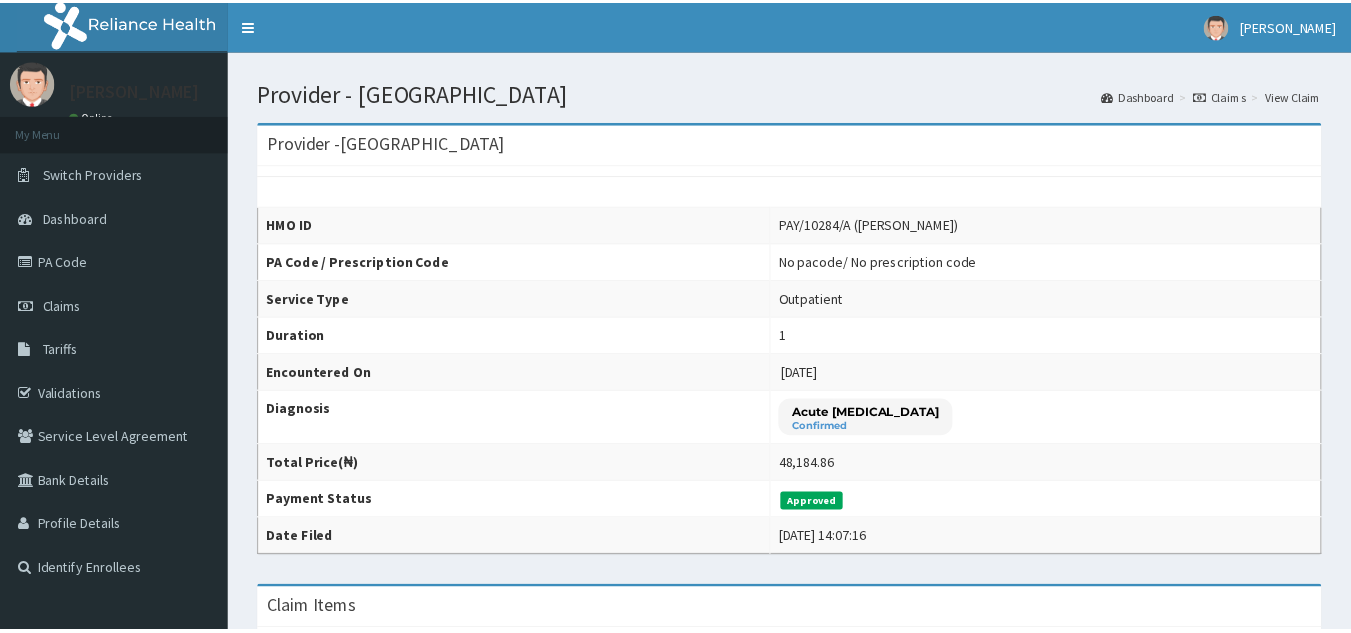 scroll, scrollTop: 0, scrollLeft: 0, axis: both 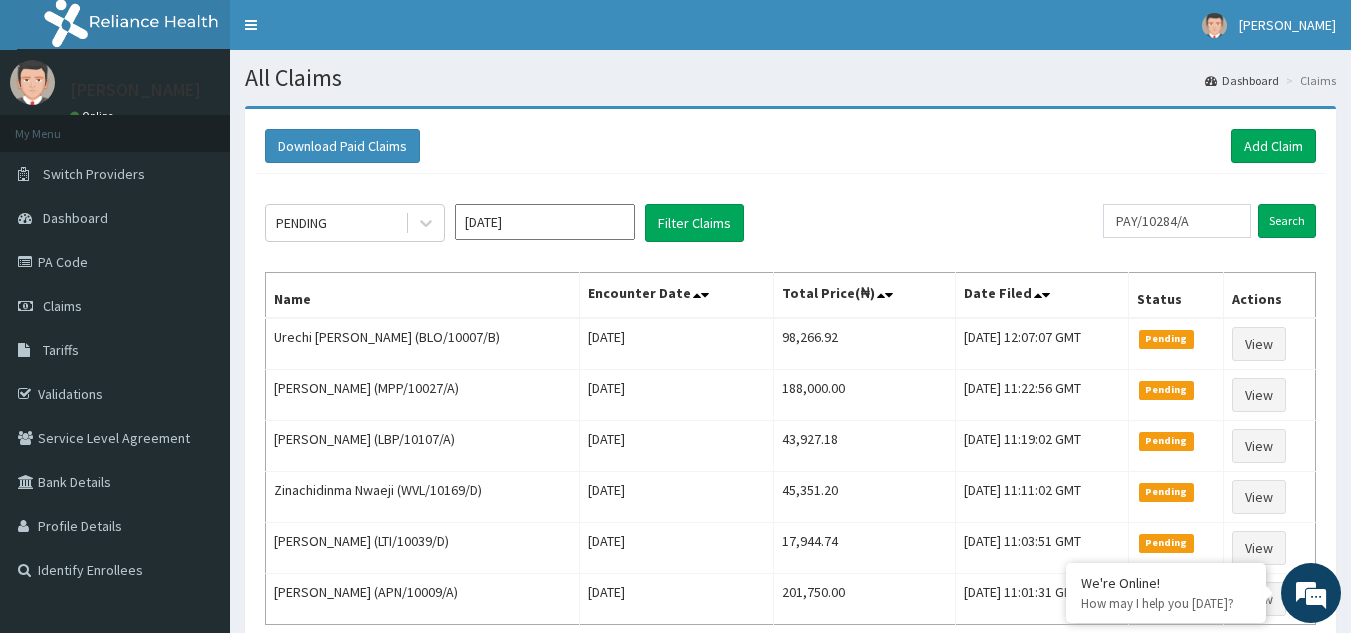 click on "PENDING [DATE] Filter Claims PAY/10284/A Search Name Encounter Date Total Price(₦) Date Filed Status Actions Urechi [PERSON_NAME] (BLO/10007/B) [DATE] 98,266.92 [DATE] 12:07:07 GMT Pending View [PERSON_NAME] (MPP/10027/A) [DATE] 188,000.00 [DATE] 11:22:56 GMT Pending View [PERSON_NAME] (LBP/10107/A) [DATE] 43,927.18 [DATE] 11:19:02 GMT Pending View Zinachidinma Nwaeji (WVL/10169/D) [DATE] 45,351.20 [DATE] 11:11:02 GMT Pending View Zoey Ukpanah (LTI/10039/D) [DATE] 17,944.74 [DATE] 11:03:51 GMT Pending View [PERSON_NAME] (APN/10009/A) [DATE] 201,750.00 [DATE] 11:01:31 GMT Pending View 1" 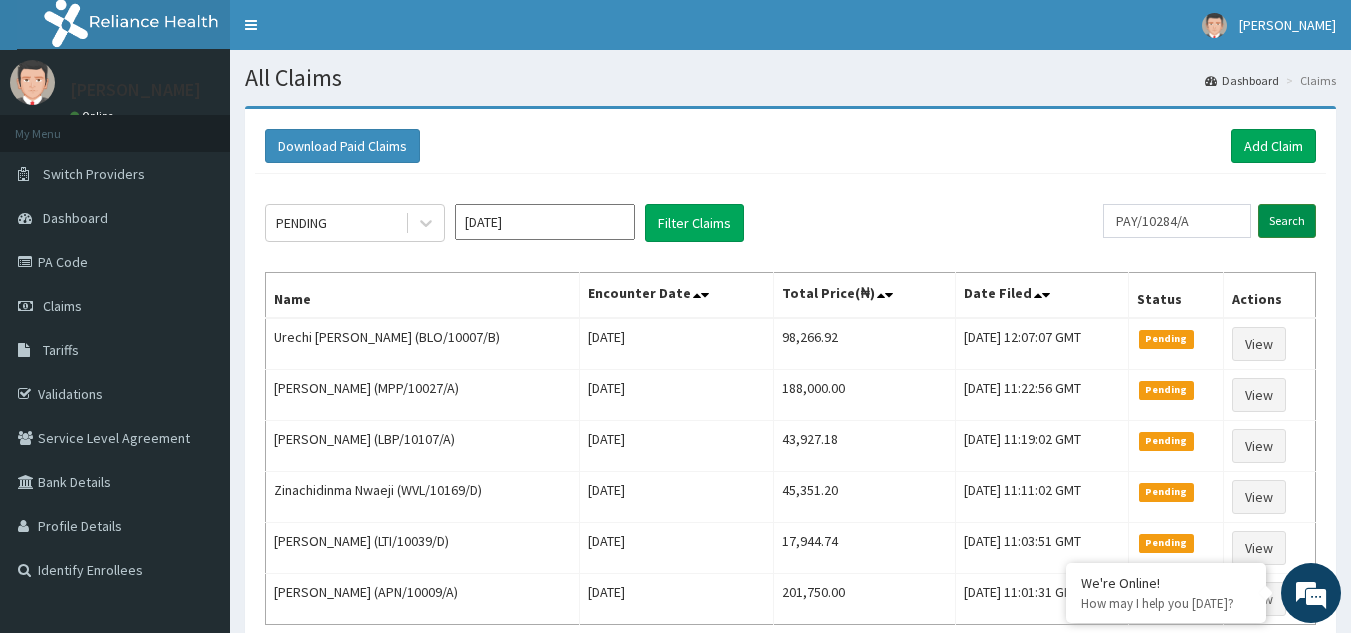 click on "Search" at bounding box center (1287, 221) 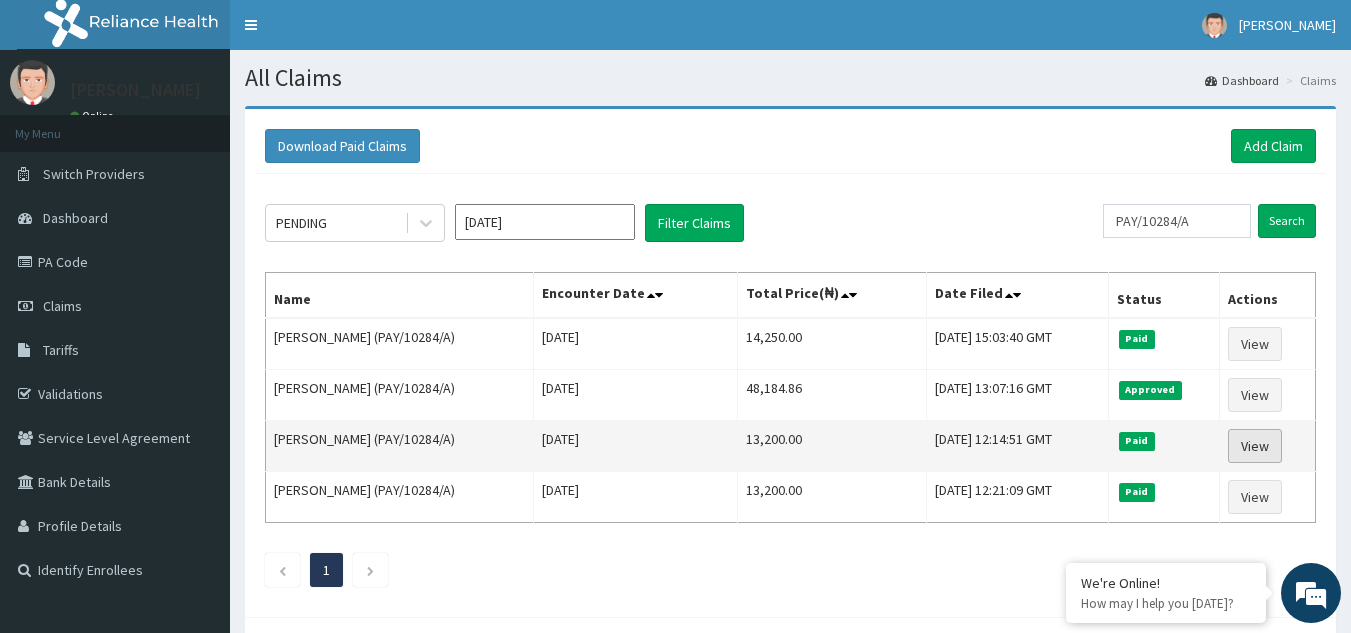 click on "View" at bounding box center [1255, 446] 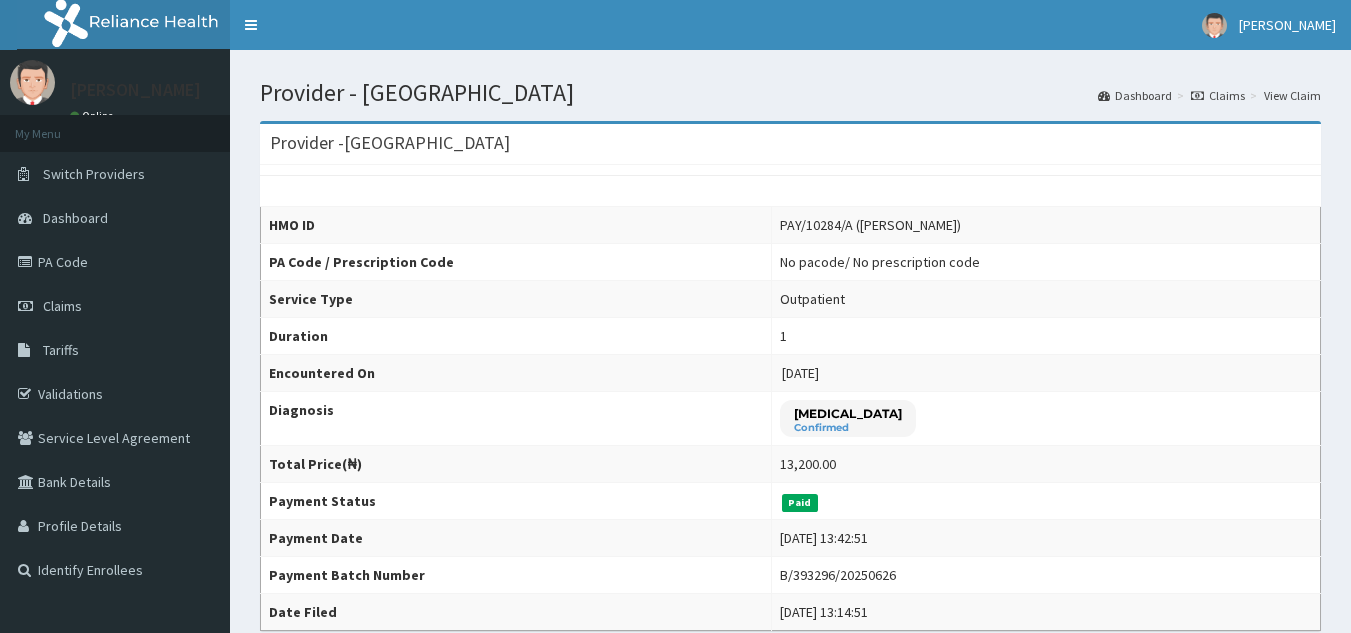 scroll, scrollTop: 0, scrollLeft: 0, axis: both 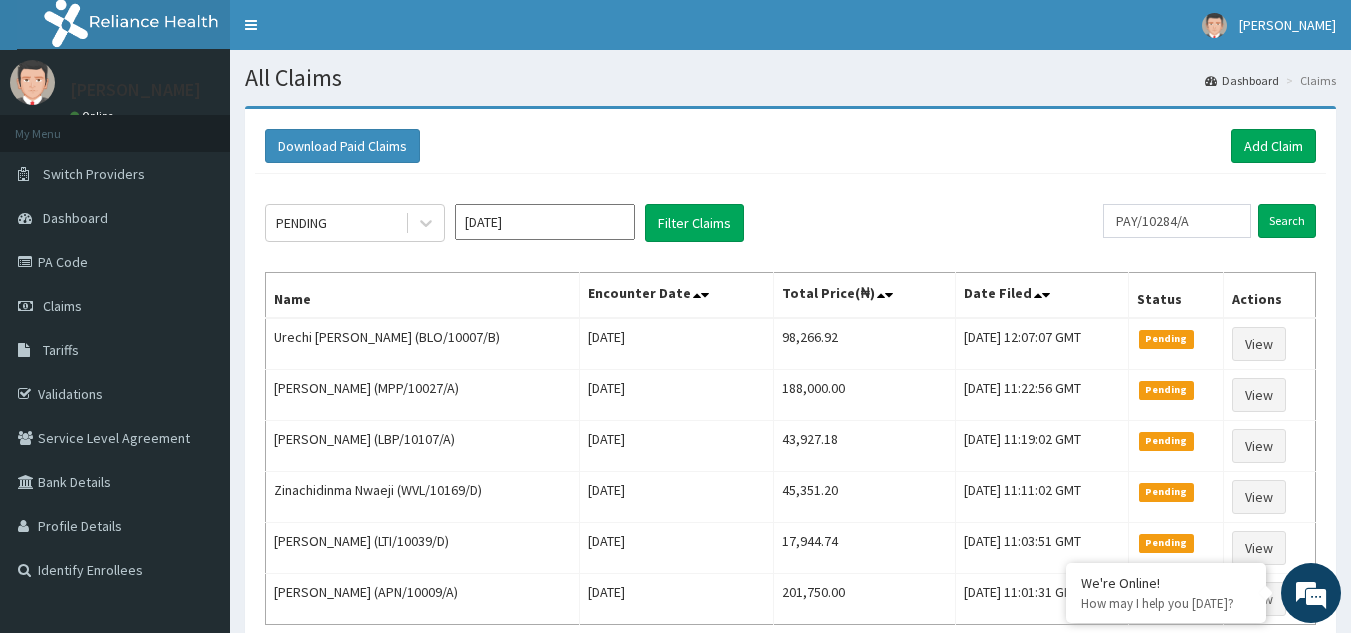 click on "PAY/10284/A Search" at bounding box center (1209, 223) 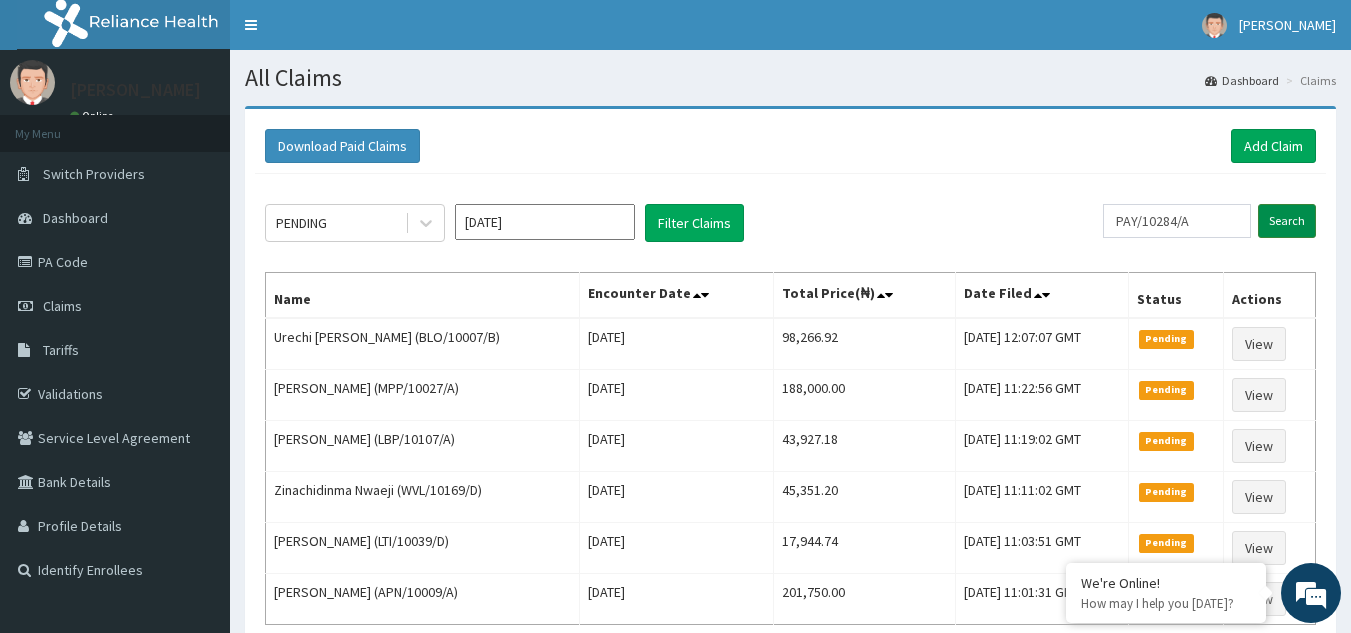 click on "Search" at bounding box center (1287, 221) 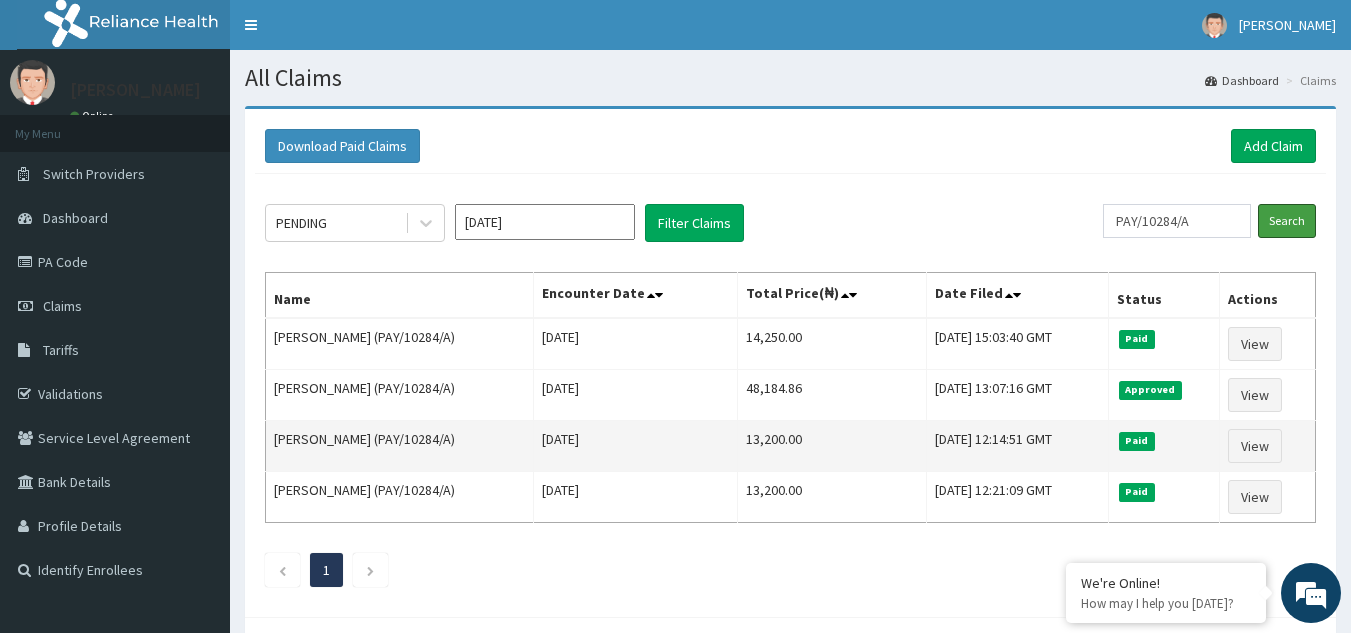 scroll, scrollTop: 0, scrollLeft: 0, axis: both 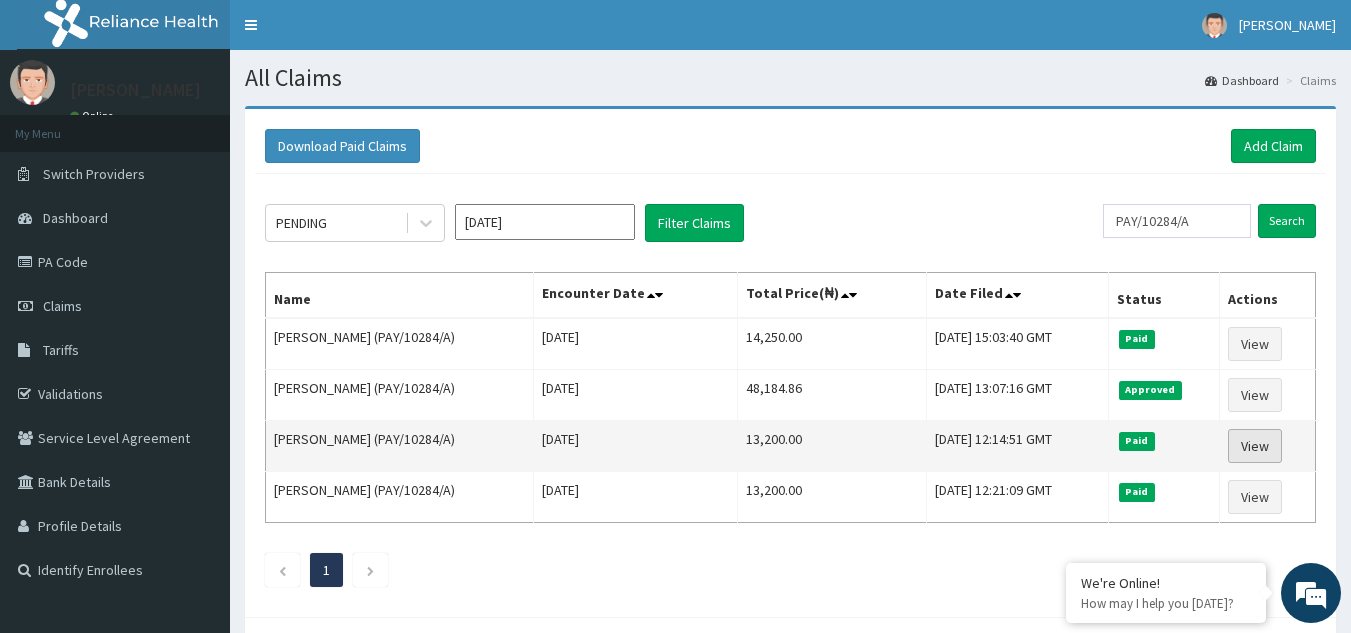 click on "View" at bounding box center [1255, 446] 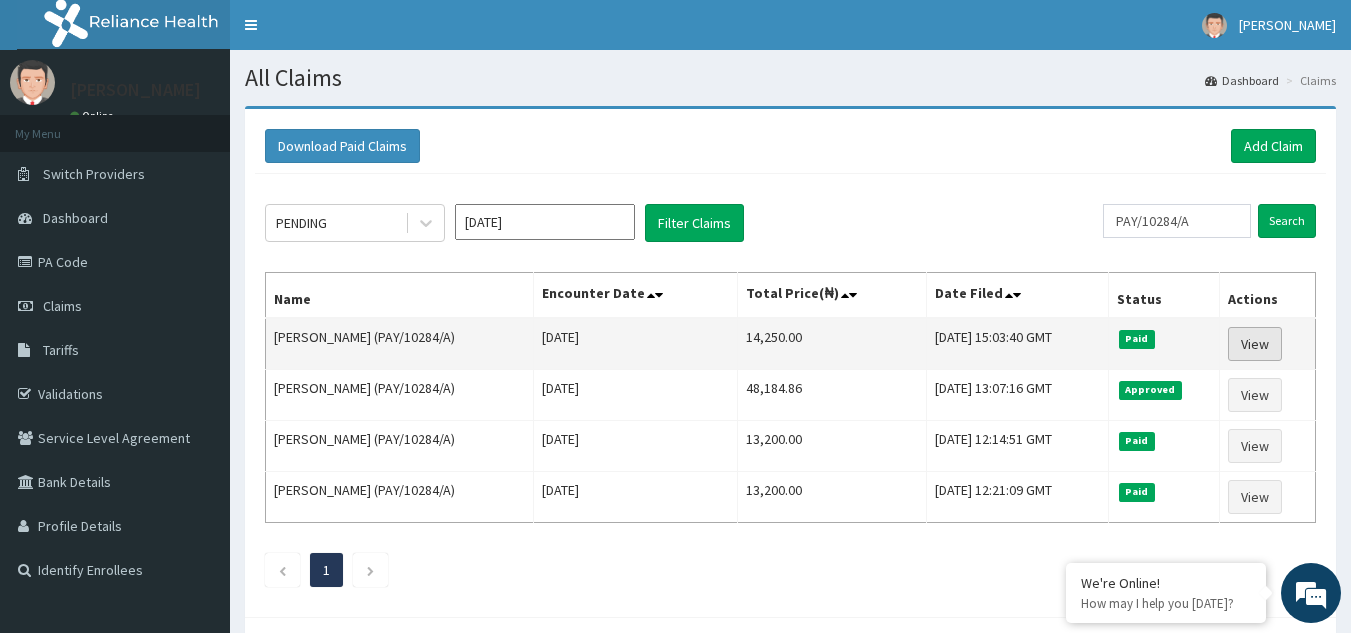 click on "View" at bounding box center (1255, 344) 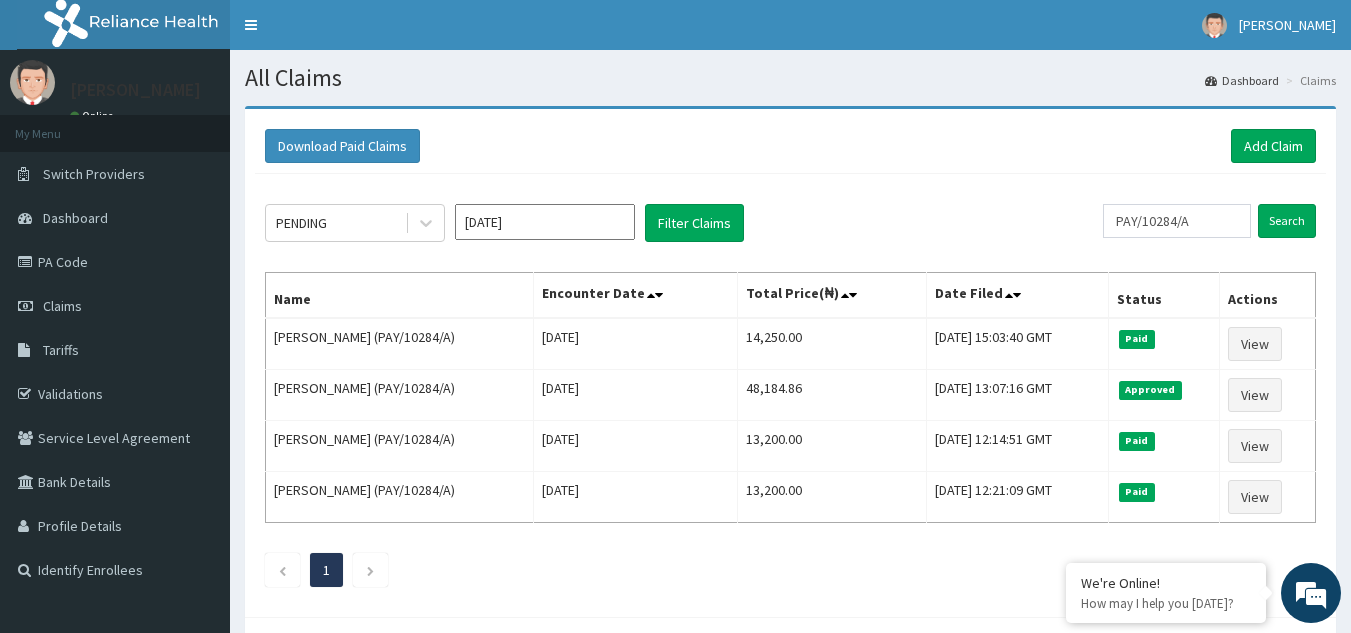 click on "[DATE]" at bounding box center [545, 222] 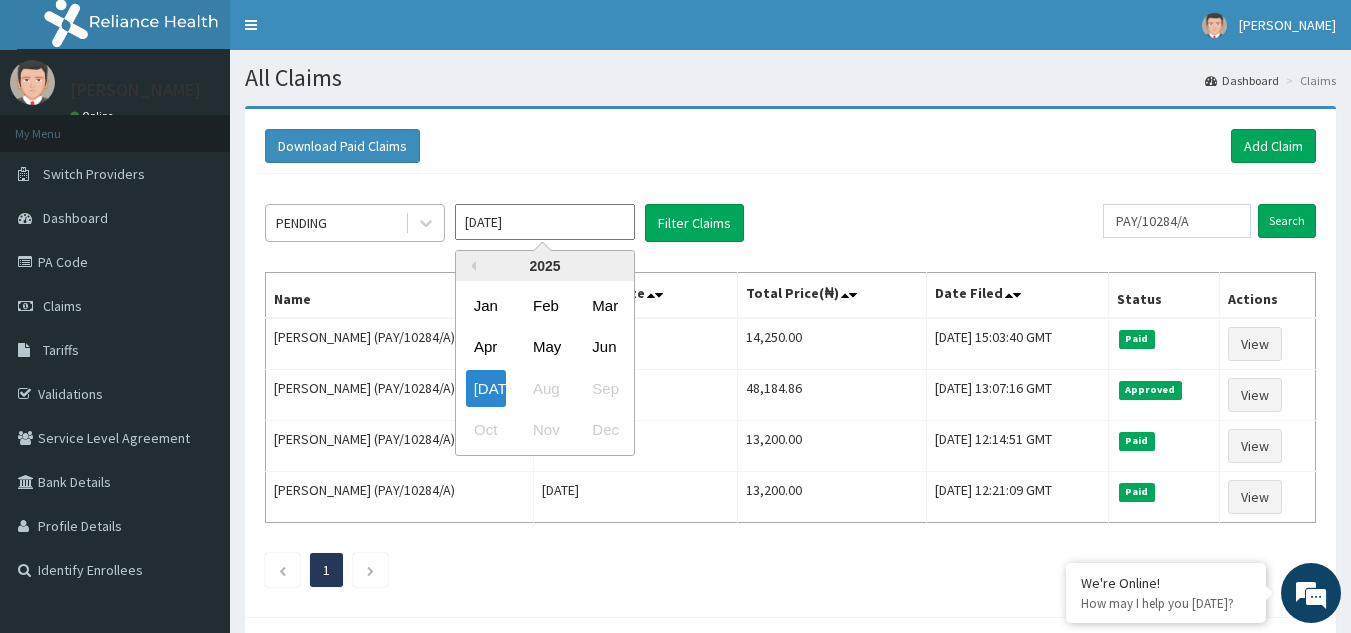 click on "PENDING" at bounding box center (335, 223) 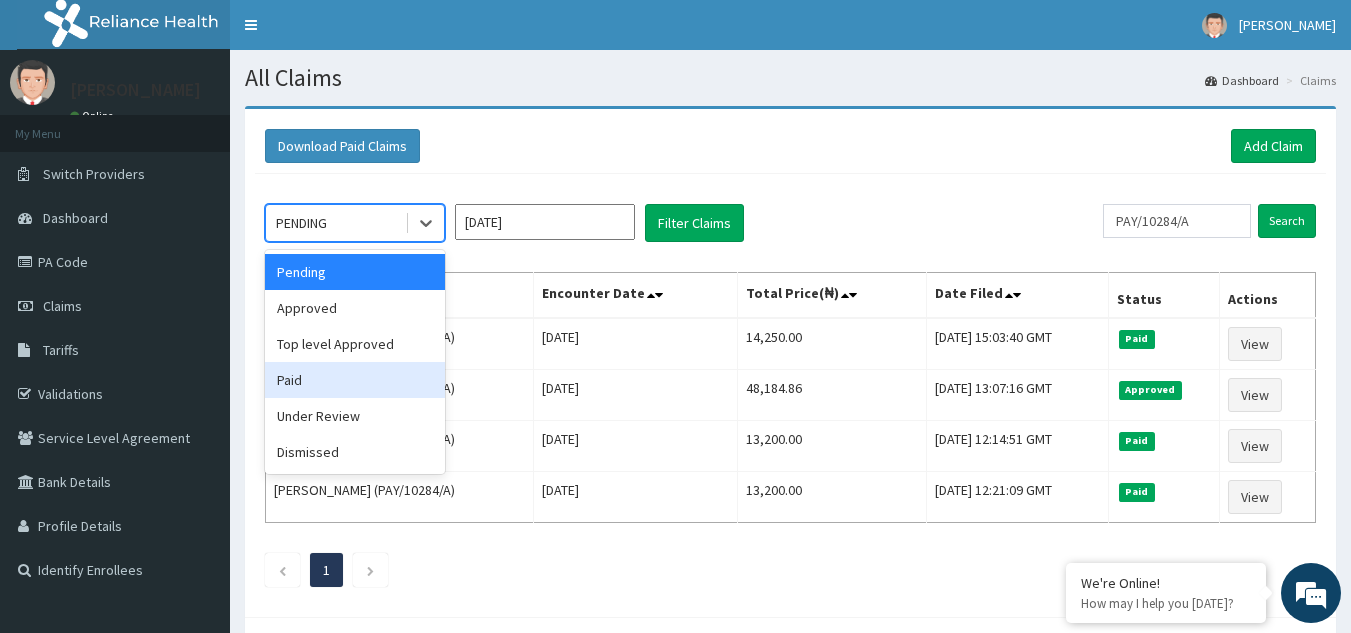 click on "Paid" at bounding box center (355, 380) 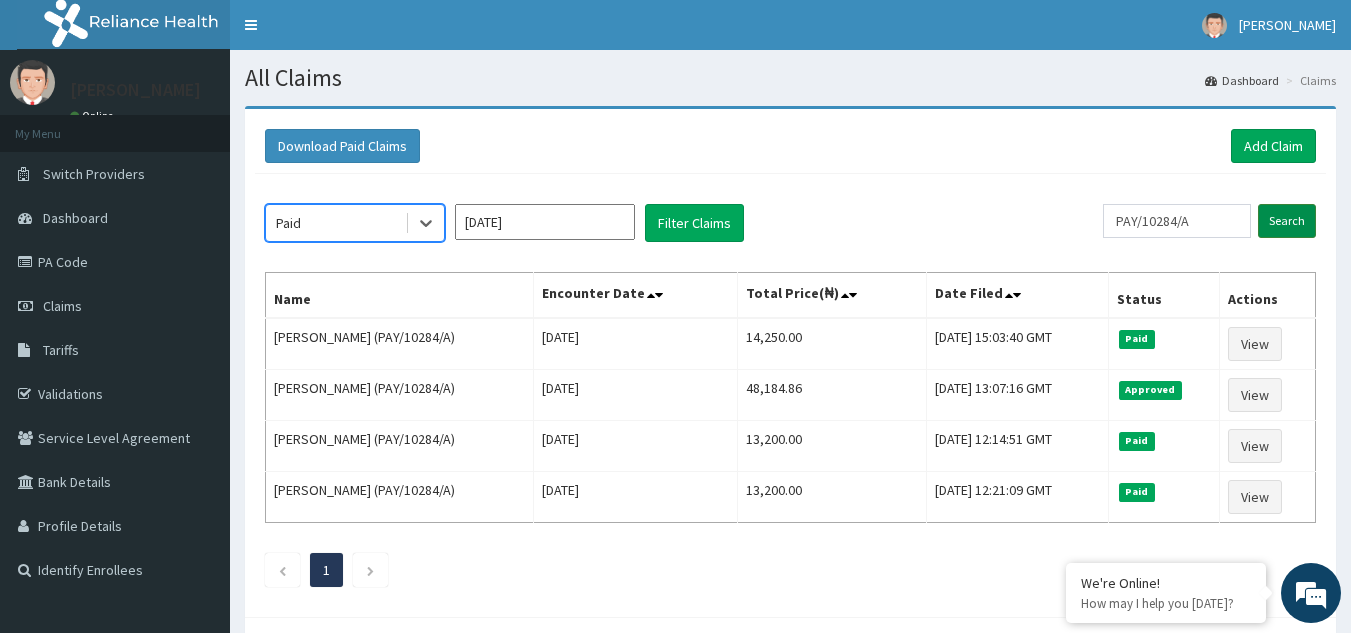 click on "Search" at bounding box center [1287, 221] 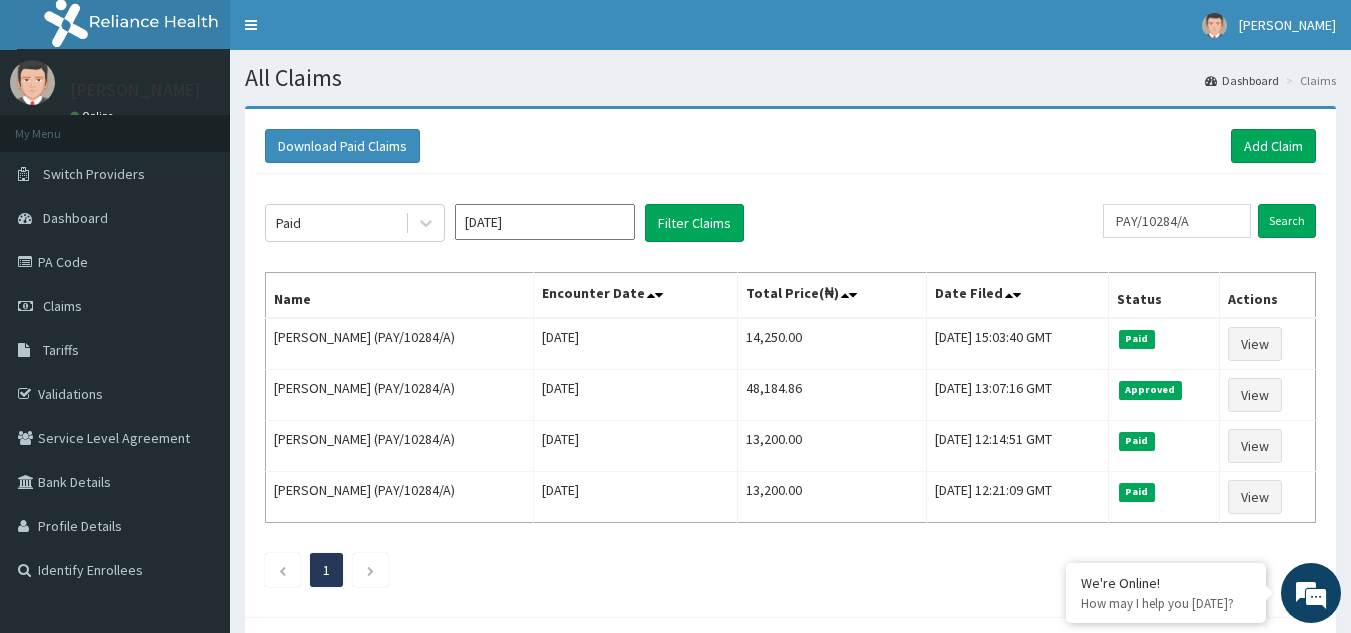 click on "[DATE]" at bounding box center (545, 222) 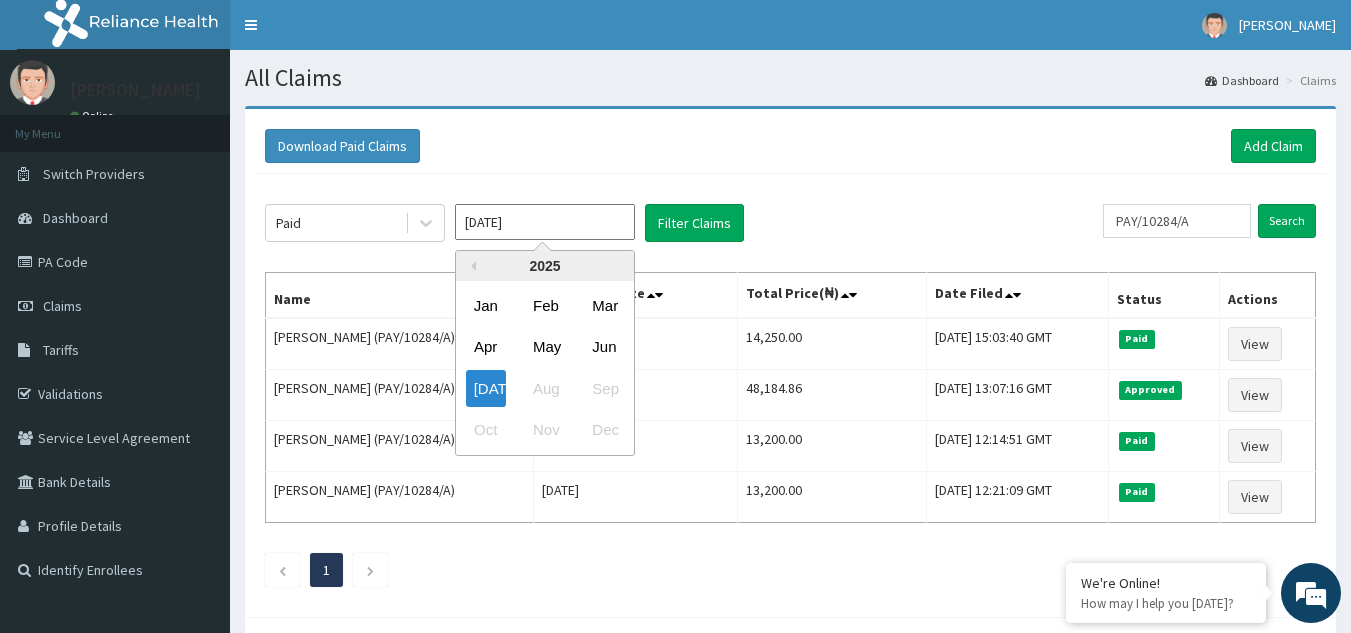 click on "Apr May Jun" at bounding box center (545, 347) 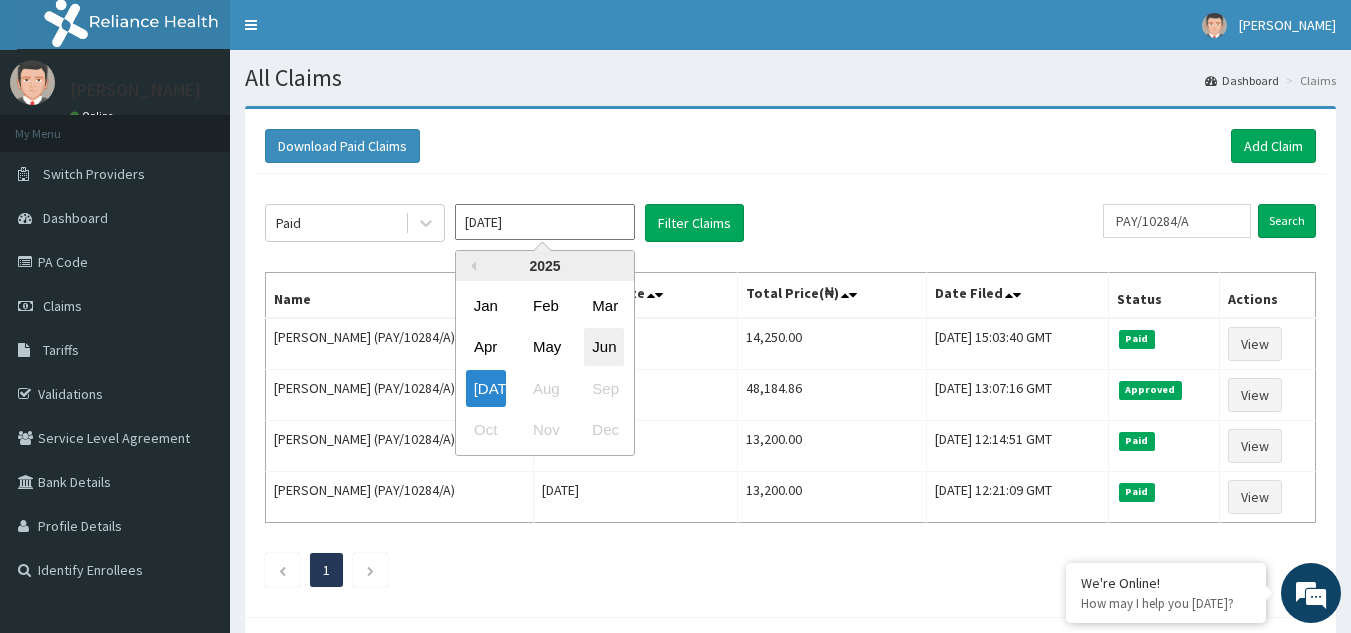 click on "Jun" at bounding box center (604, 347) 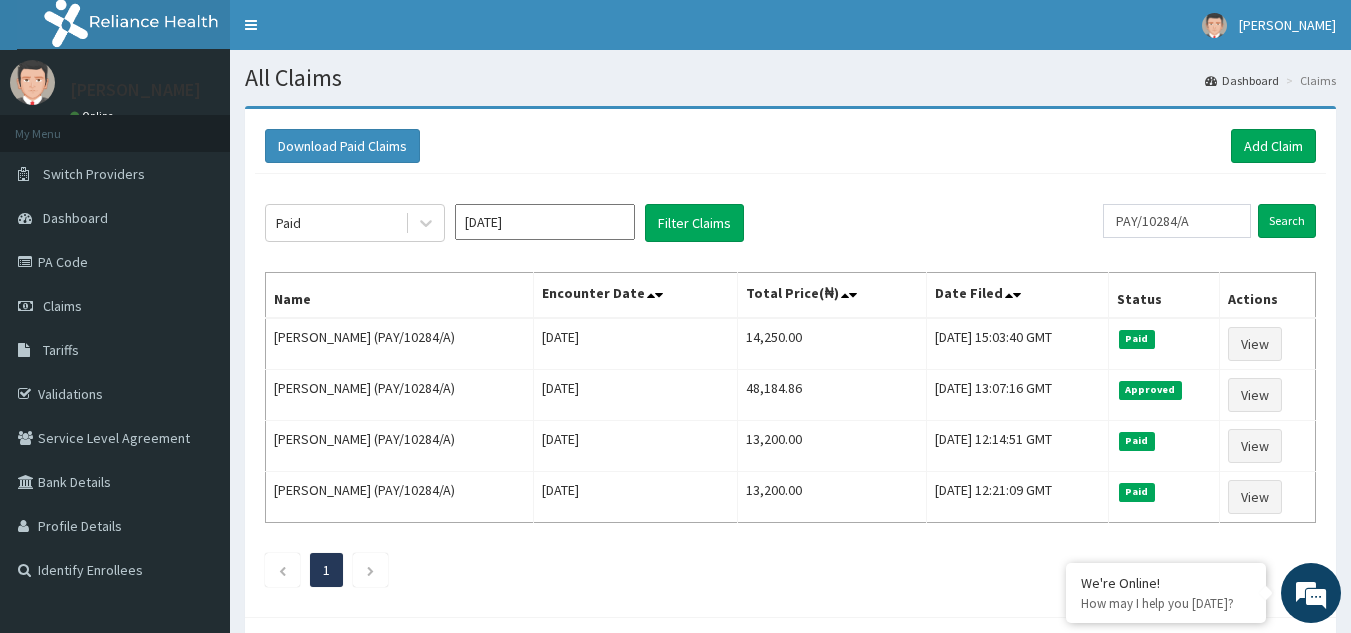 click on "Paid Jun 2025 Filter Claims PAY/10284/A Search Name Encounter Date Total Price(₦) Date Filed Status Actions Khade Idogho (PAY/10284/A) Mon Jun 16 2025 14,250.00 Sat, 05 Jul 2025 15:03:40 GMT Paid View Khade Idogho (PAY/10284/A) Fri May 23 2025 48,184.86 Tue, 03 Jun 2025 13:07:16 GMT Approved View Khade Idogho (PAY/10284/A) Mon May 12 2025 13,200.00 Tue, 27 May 2025 12:14:51 GMT Paid View Khade Idogho (PAY/10284/A) Thu Mar 13 2025 13,200.00 Thu, 17 Apr 2025 12:21:09 GMT Paid View 1" 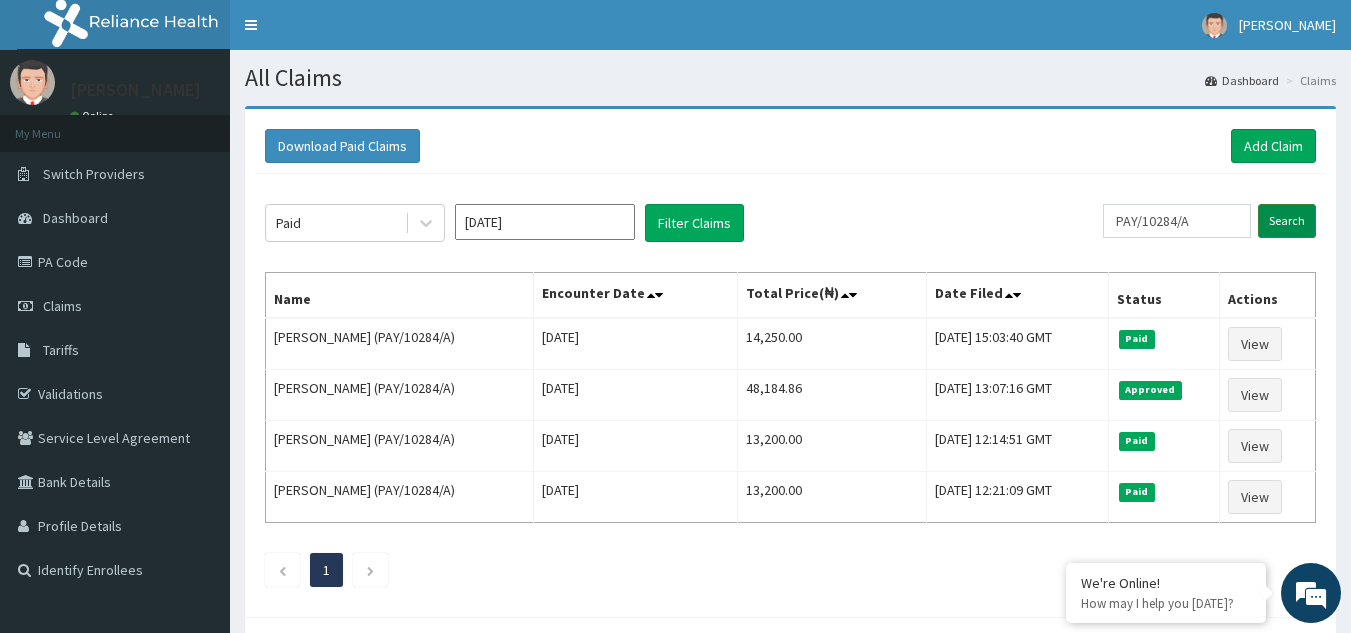 click on "Search" at bounding box center (1287, 221) 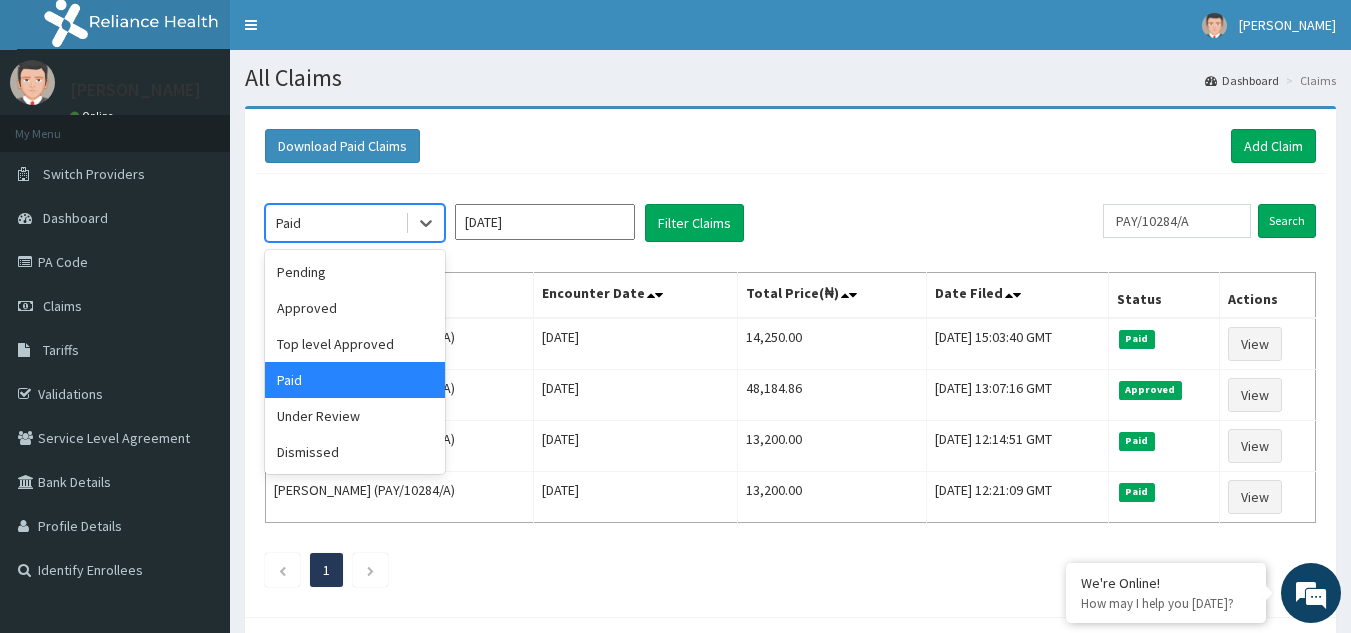 click at bounding box center (407, 223) 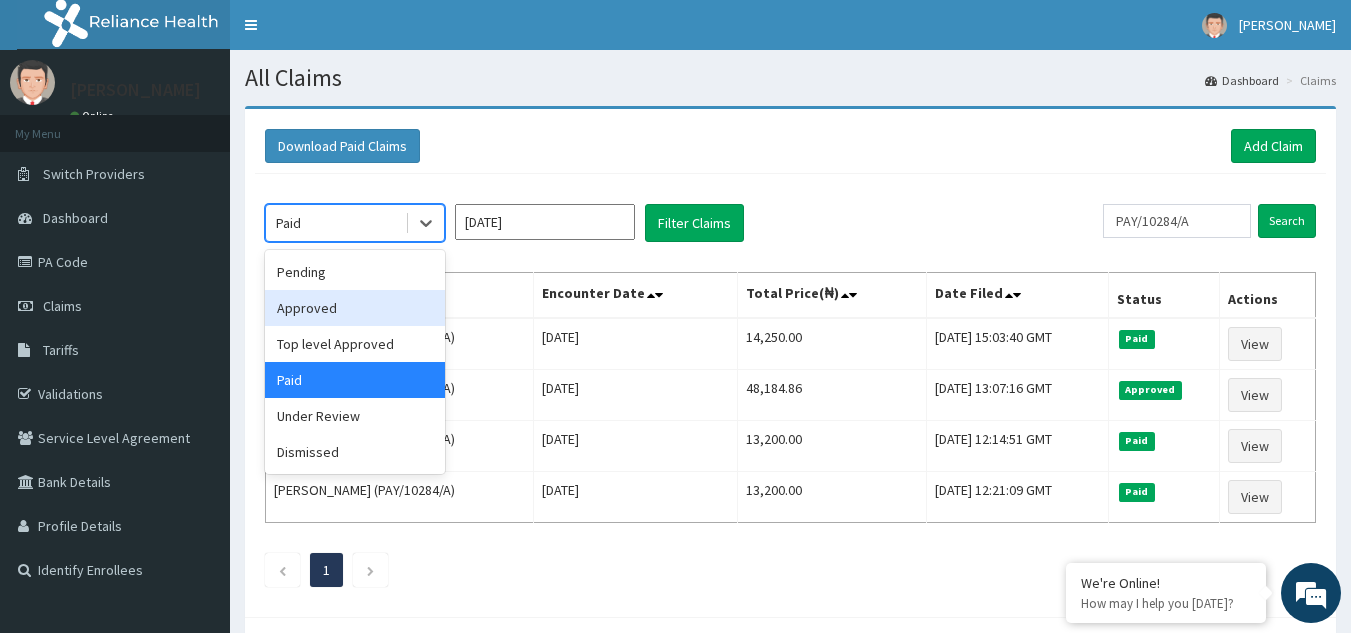 click on "Approved" at bounding box center [355, 308] 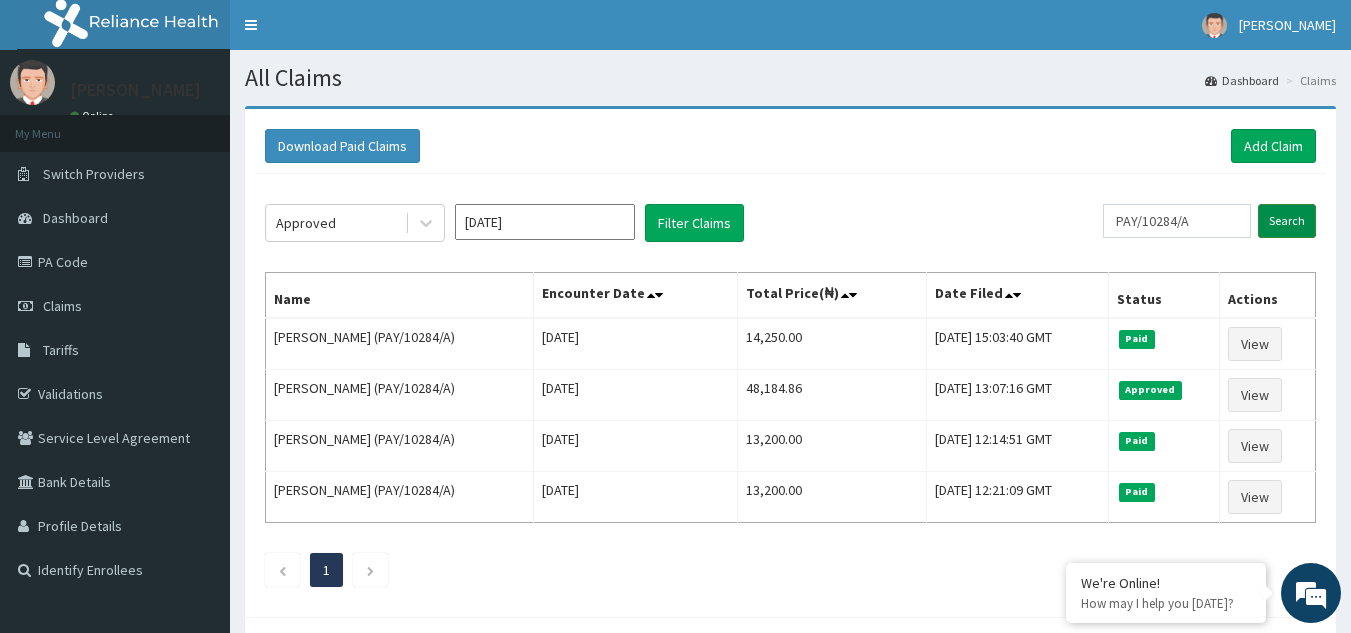 click on "Search" at bounding box center [1287, 221] 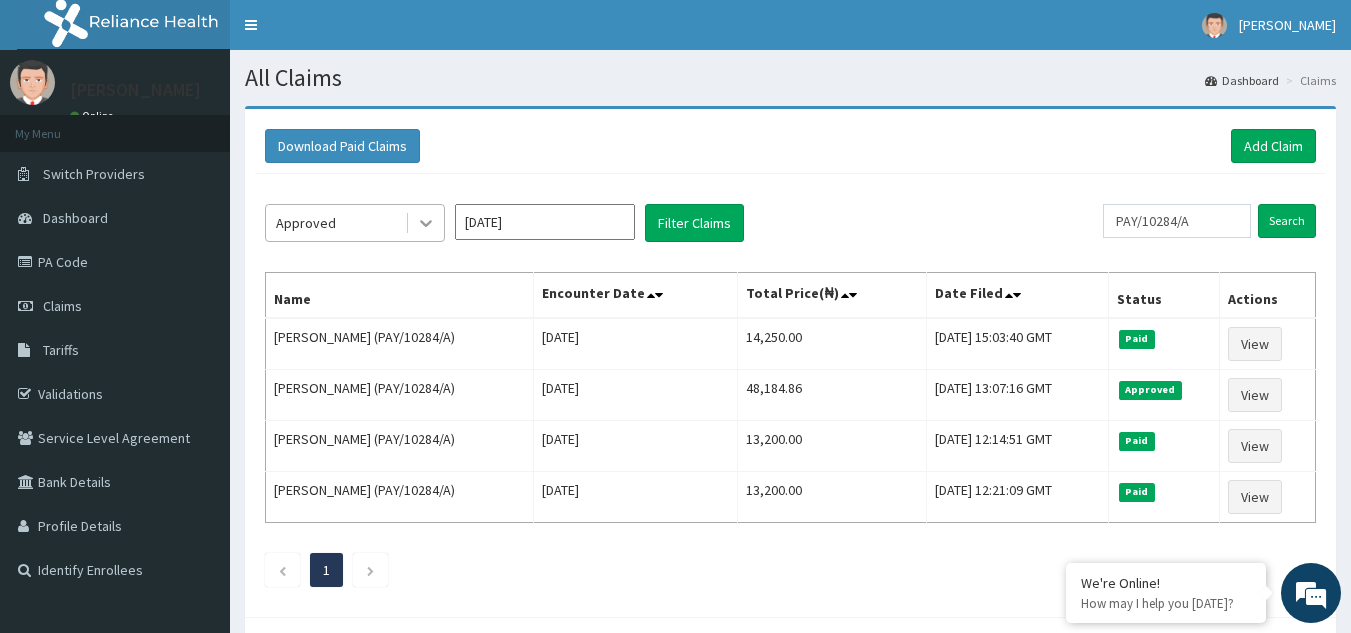 click 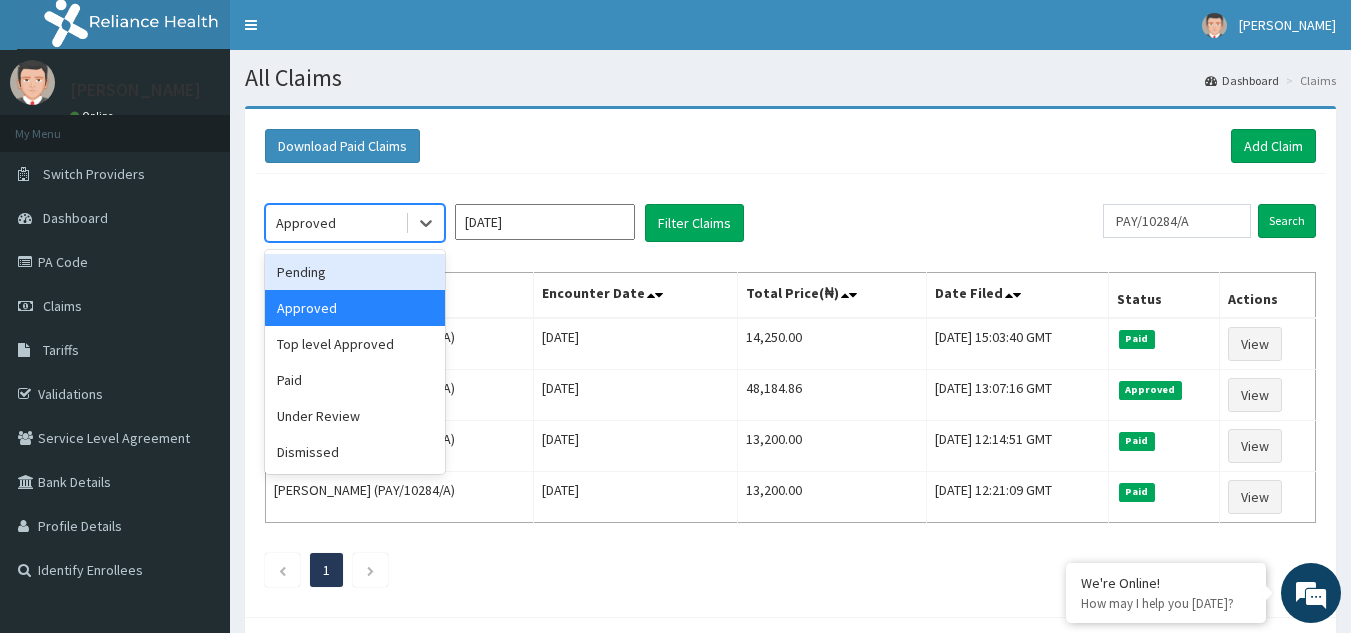 click on "Pending" at bounding box center (355, 272) 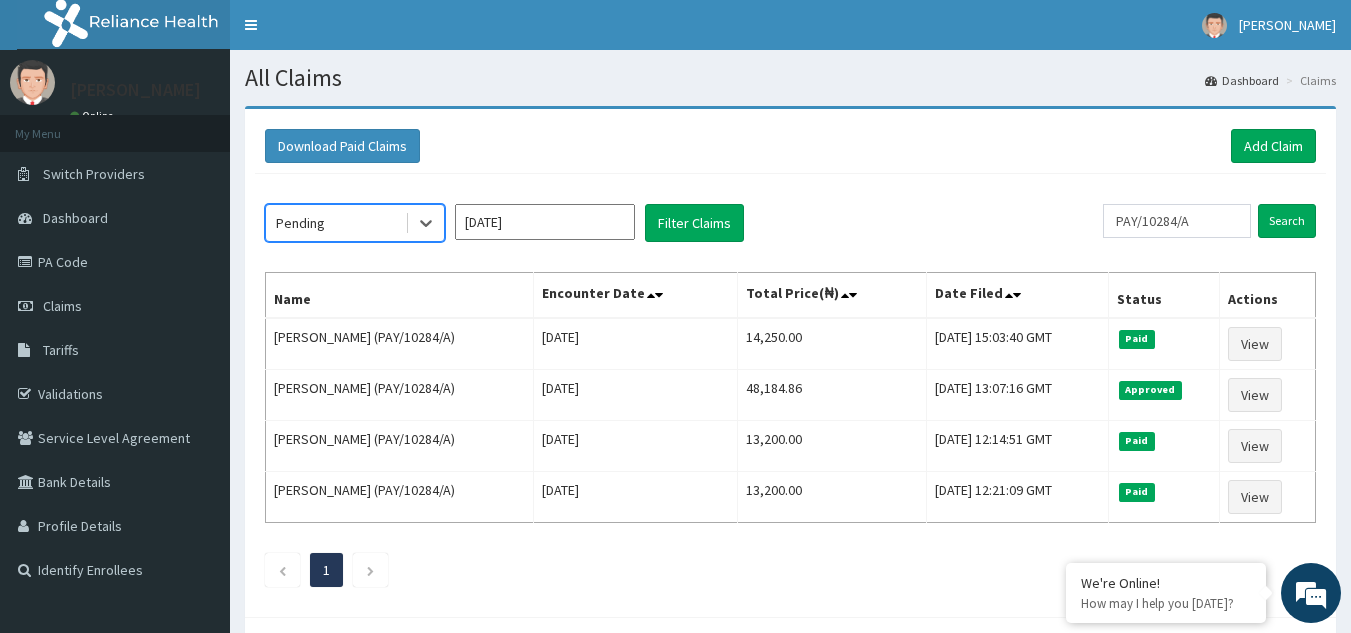 click on "Jun 2025" at bounding box center [545, 222] 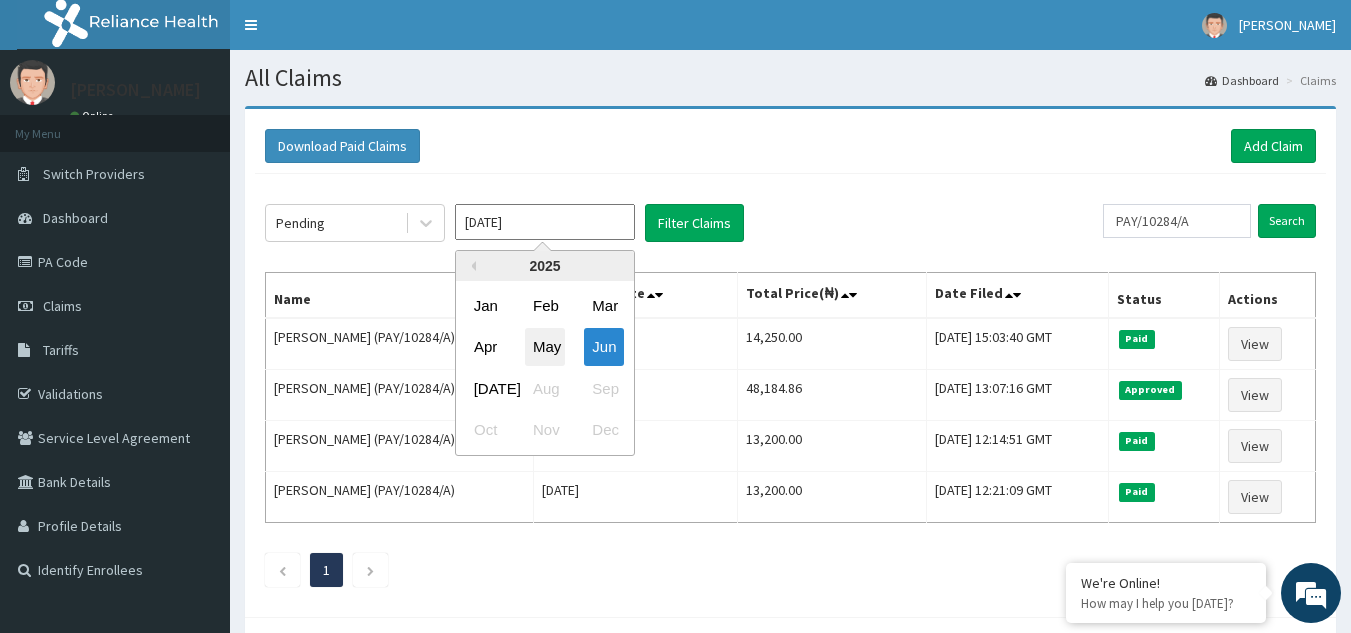 click on "May" at bounding box center [545, 347] 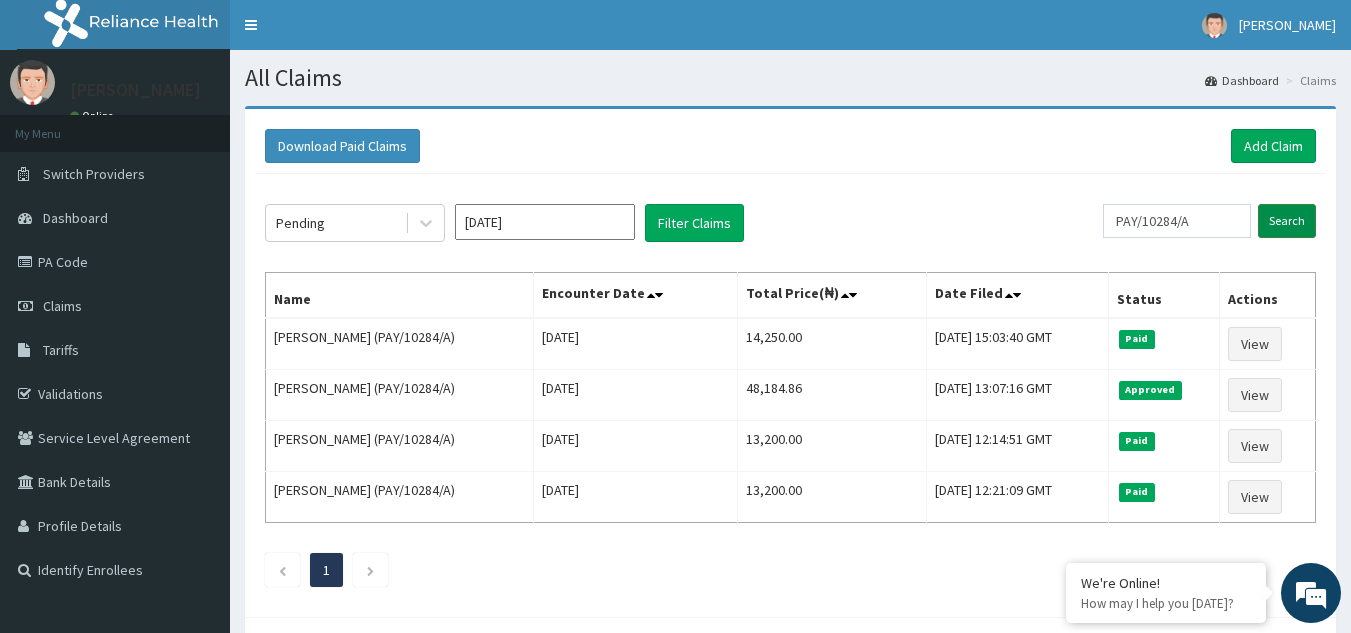 click on "Search" at bounding box center [1287, 221] 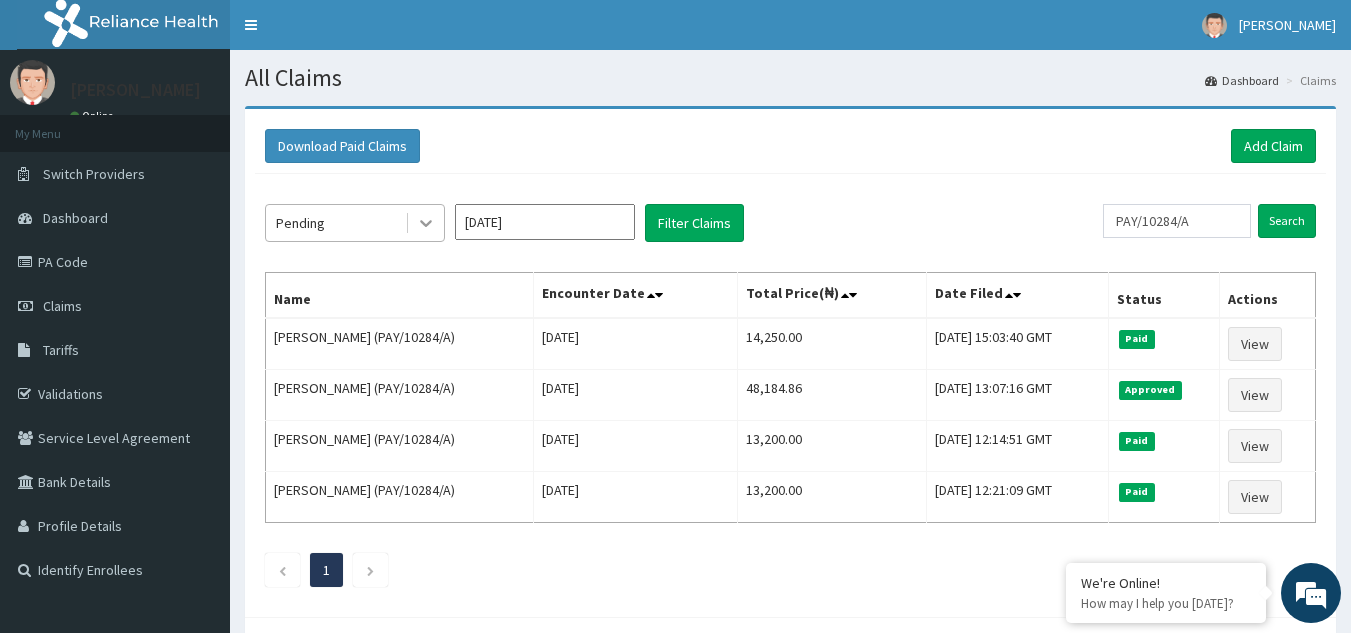 click at bounding box center [426, 223] 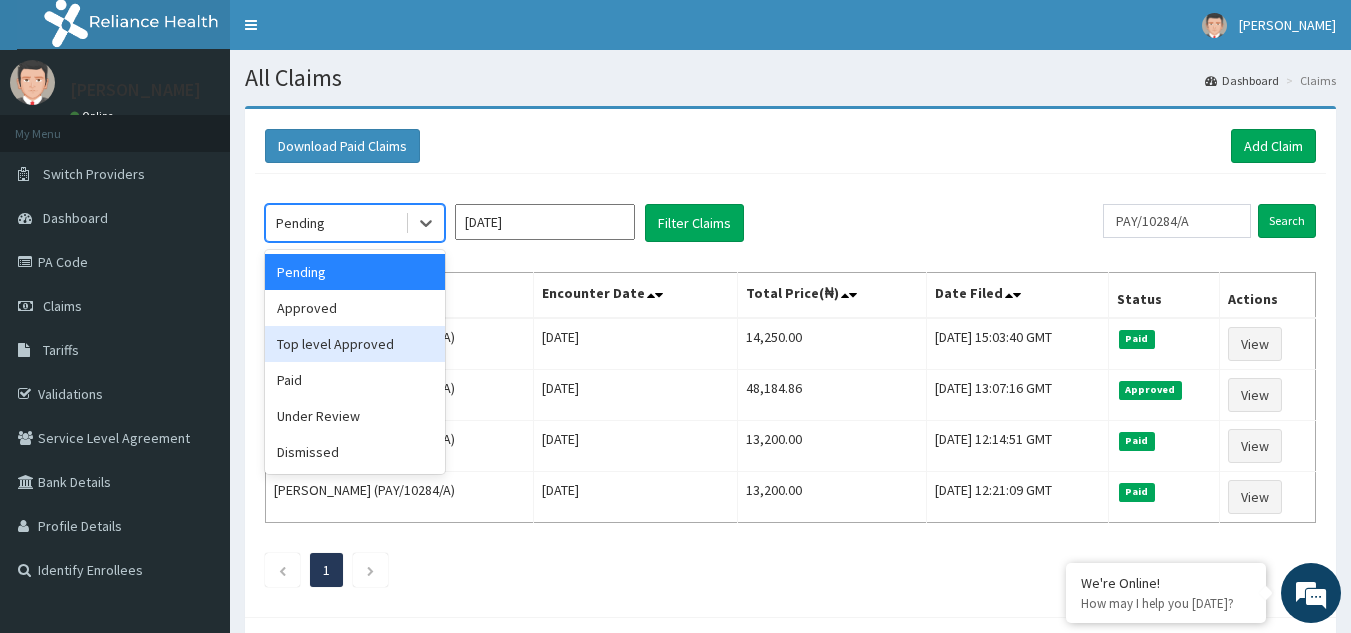click on "Top level Approved" at bounding box center (355, 344) 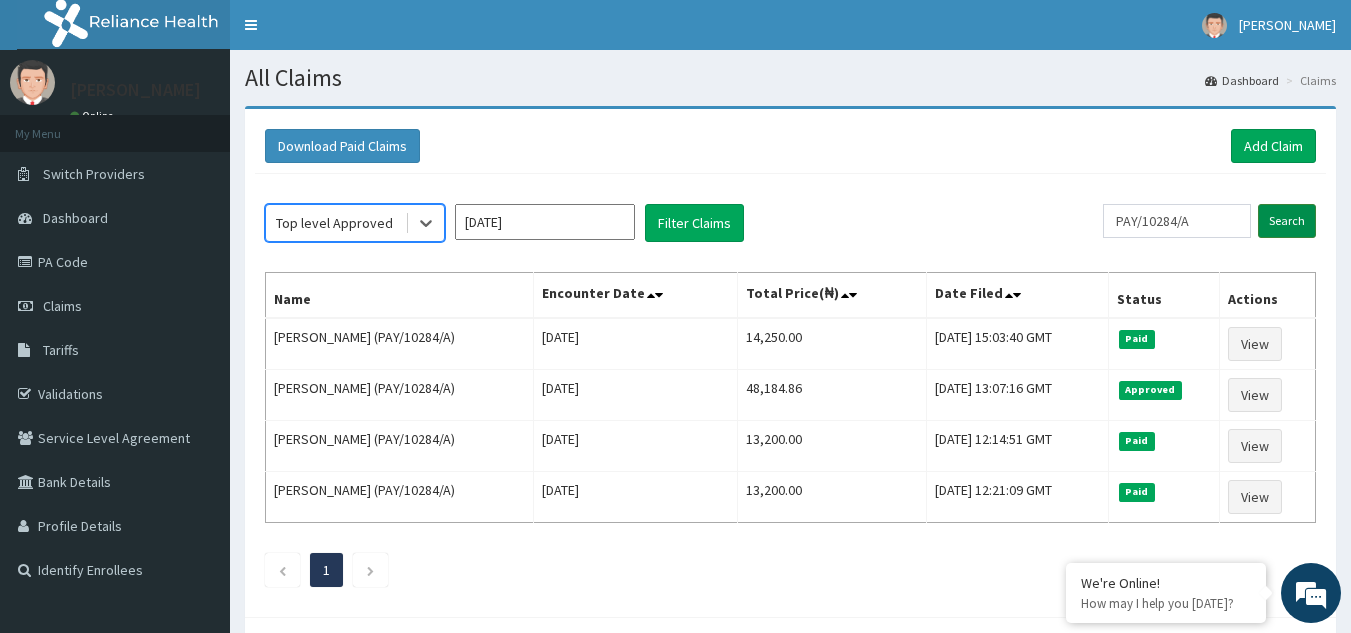 click on "Search" at bounding box center [1287, 221] 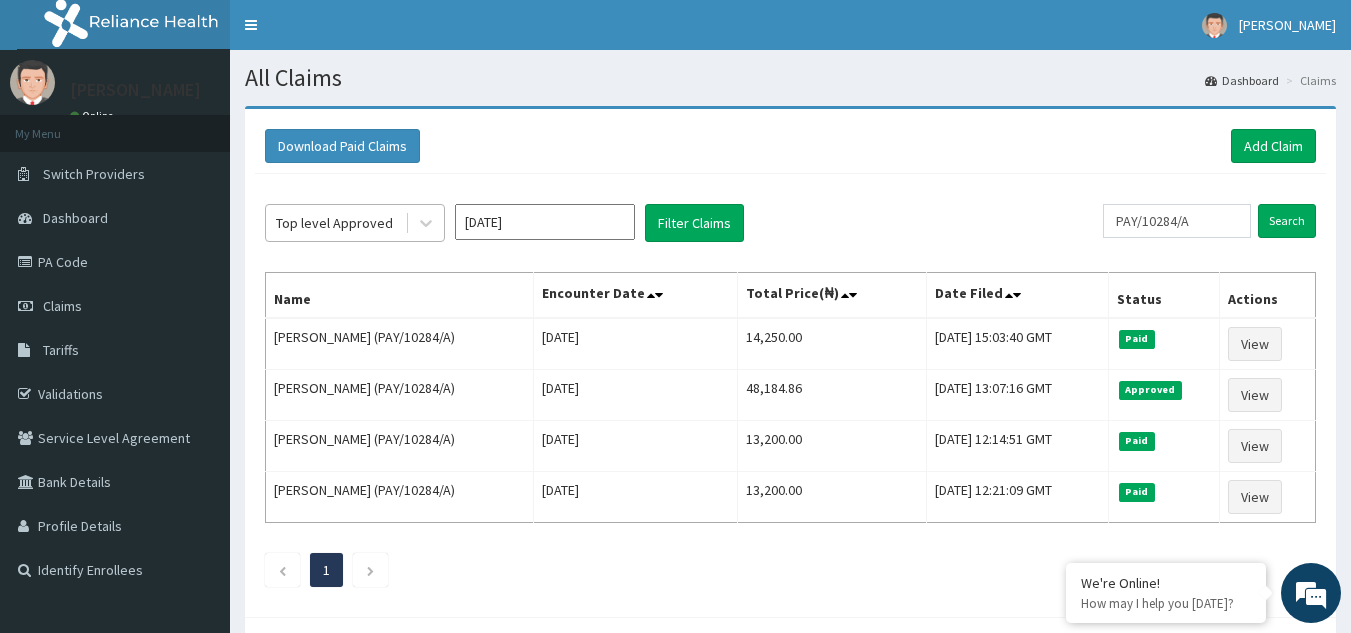 click on "Top level Approved" at bounding box center [335, 223] 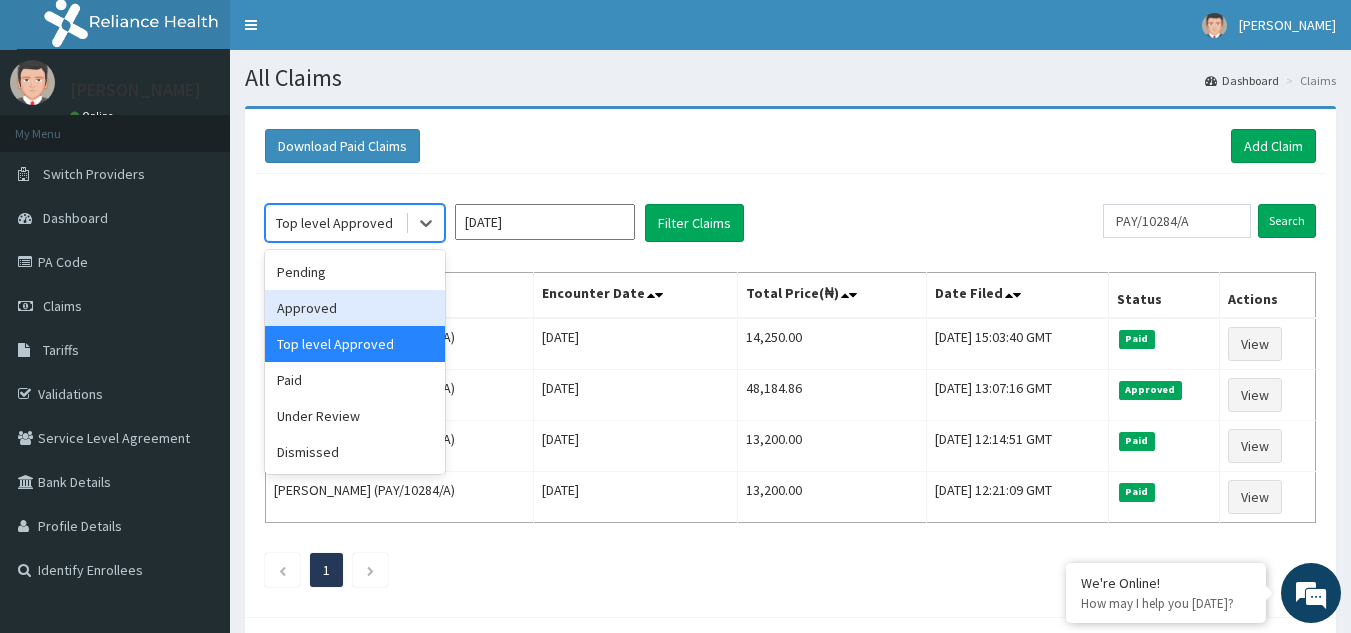 click on "Approved" at bounding box center (355, 308) 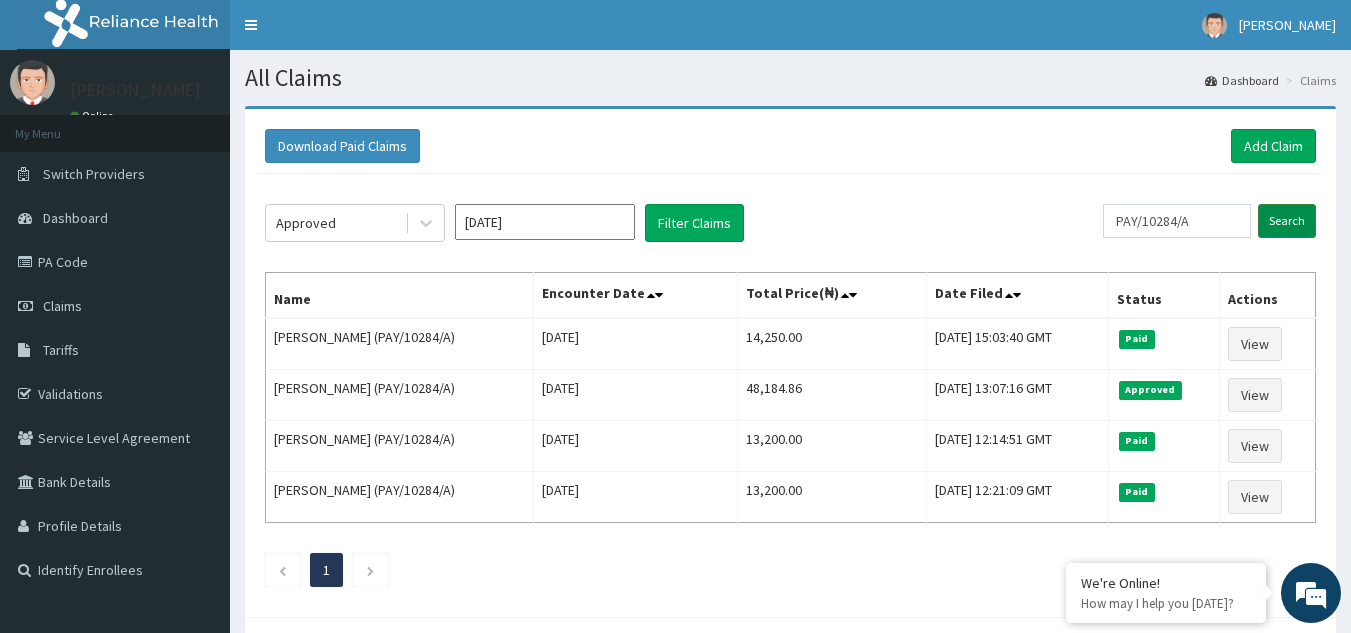 click on "Search" at bounding box center [1287, 221] 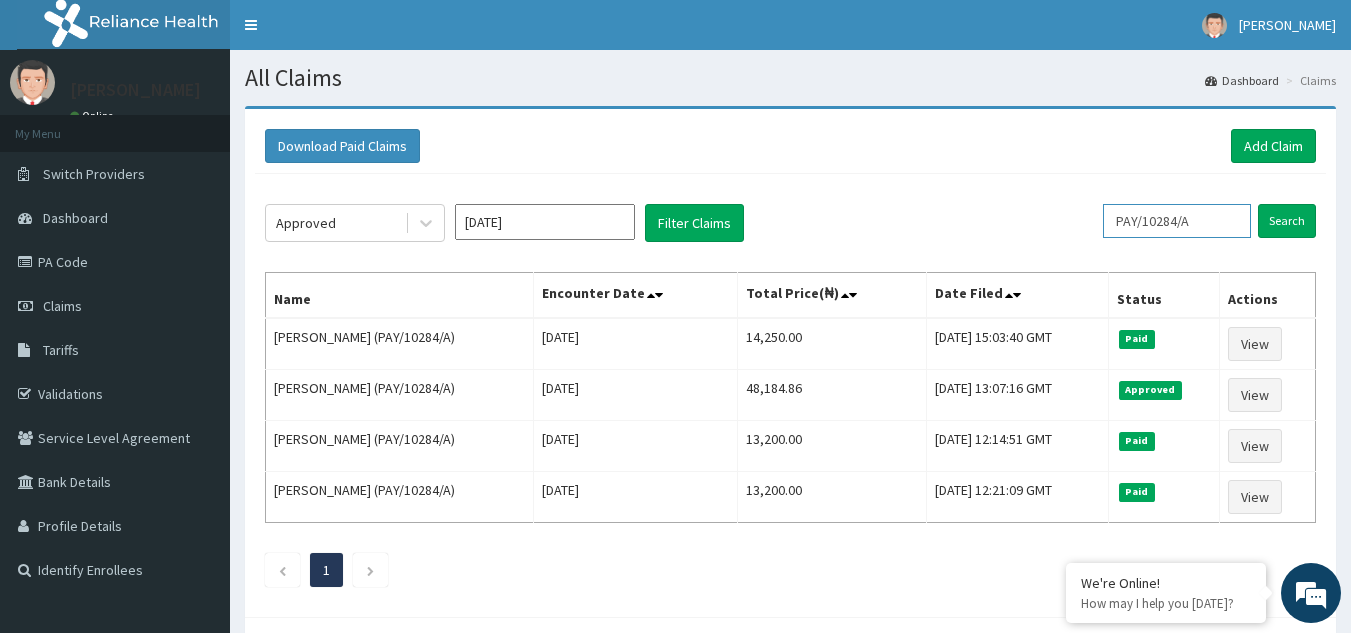 click on "Approved May 2025 Filter Claims PAY/10284/A Search" at bounding box center [790, 223] 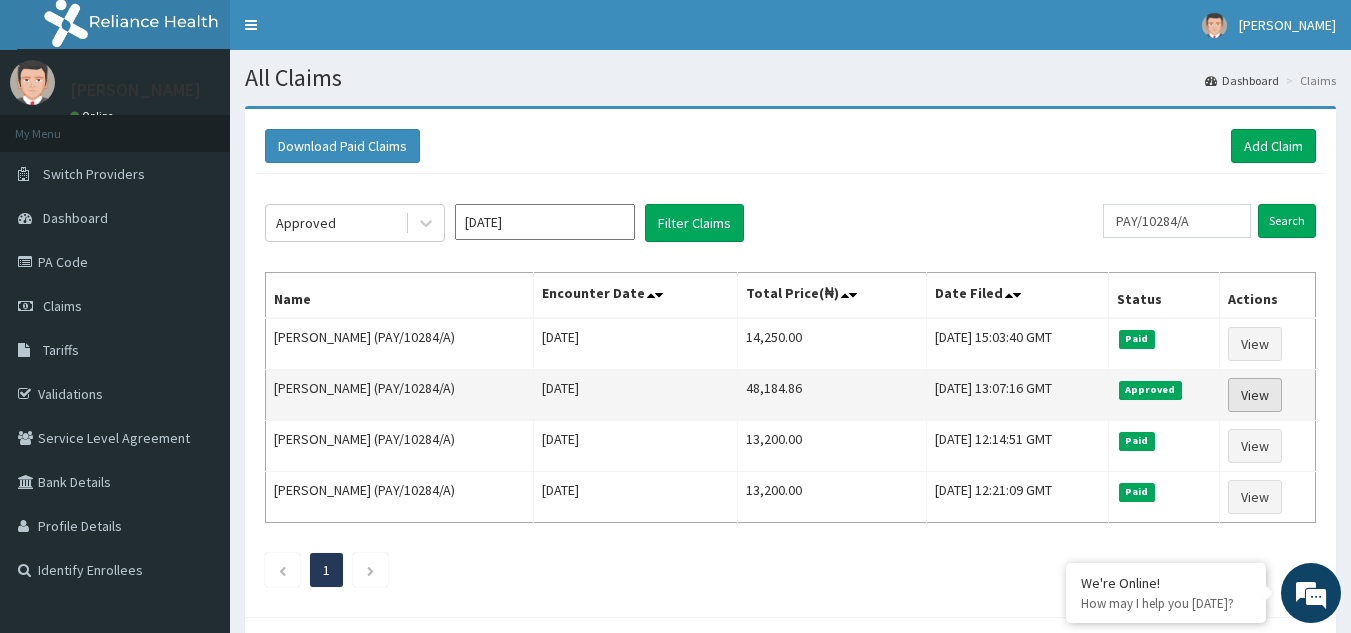 click on "View" at bounding box center (1255, 395) 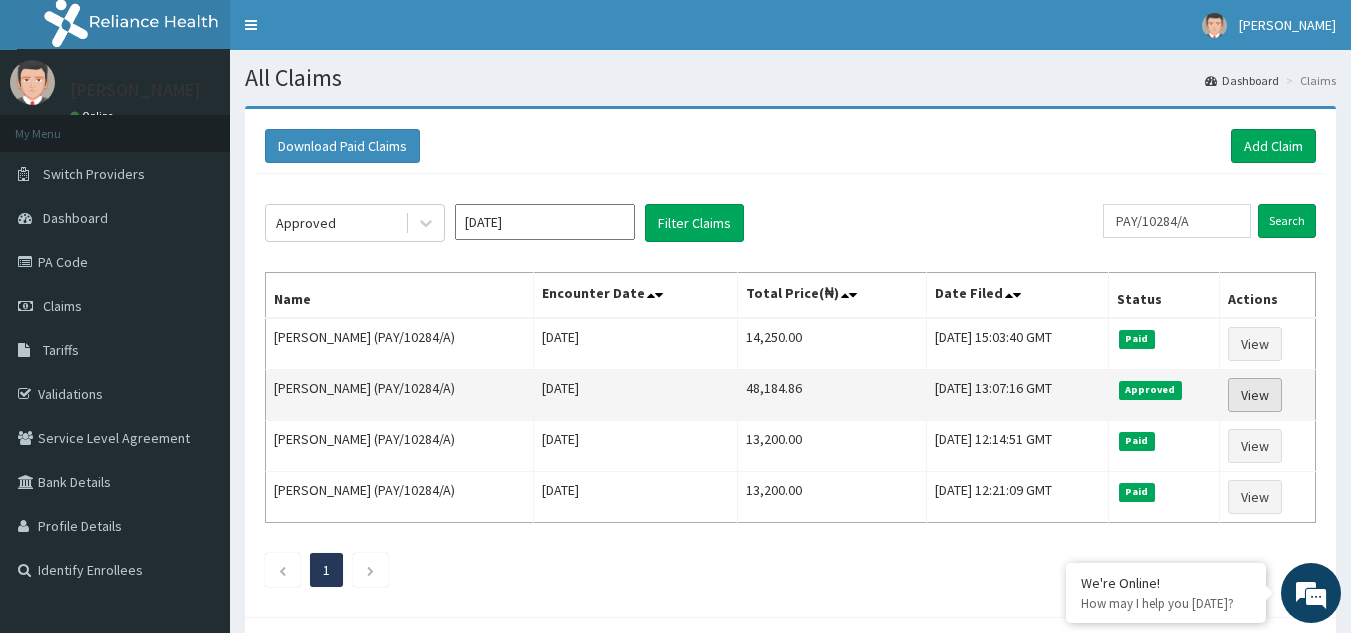 click on "View" at bounding box center [1255, 395] 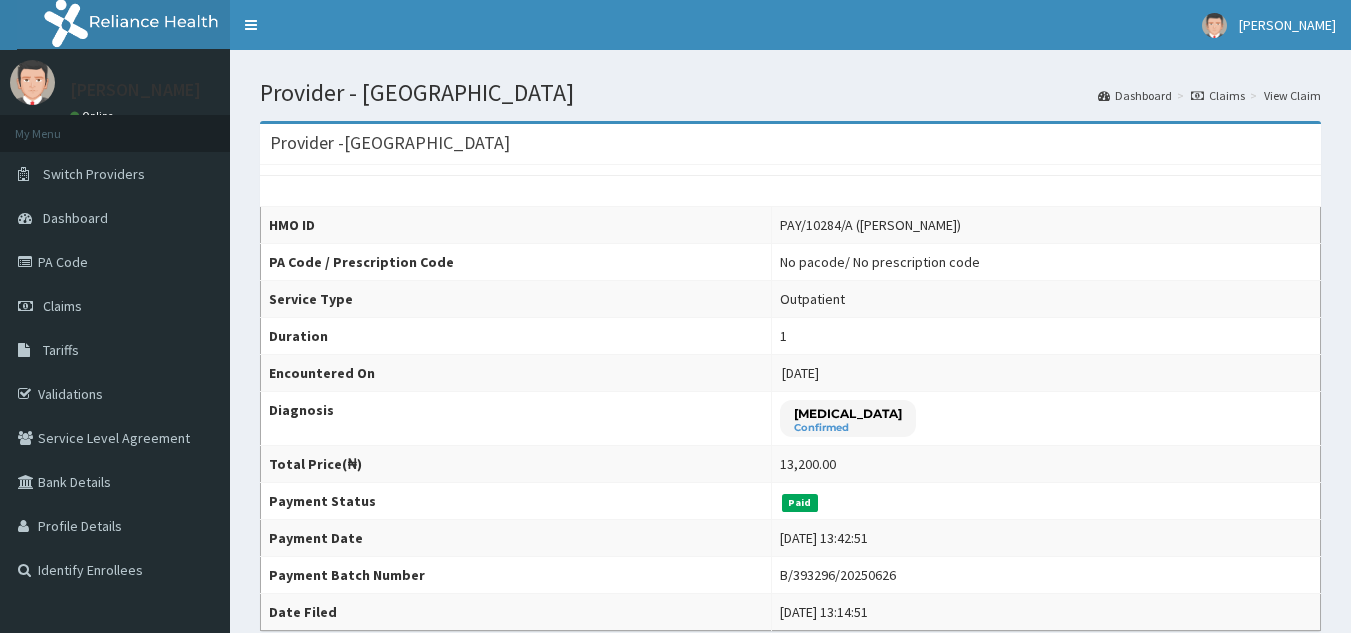 scroll, scrollTop: 0, scrollLeft: 0, axis: both 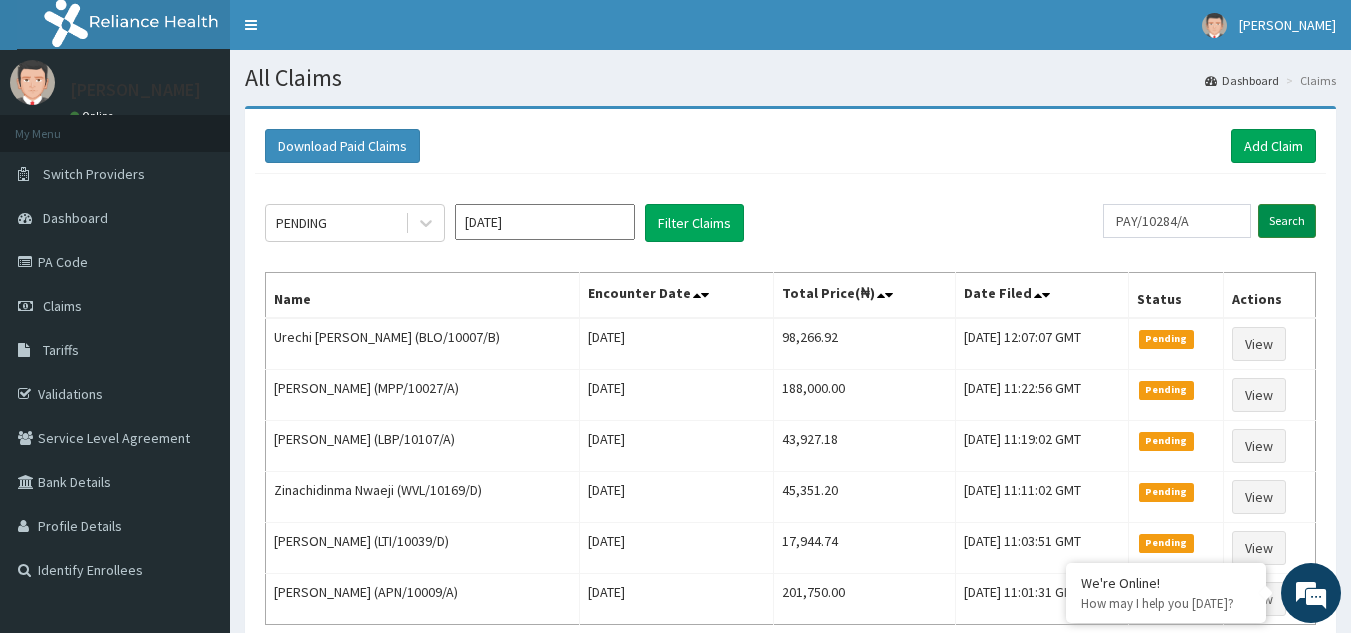 click on "Search" at bounding box center (1287, 221) 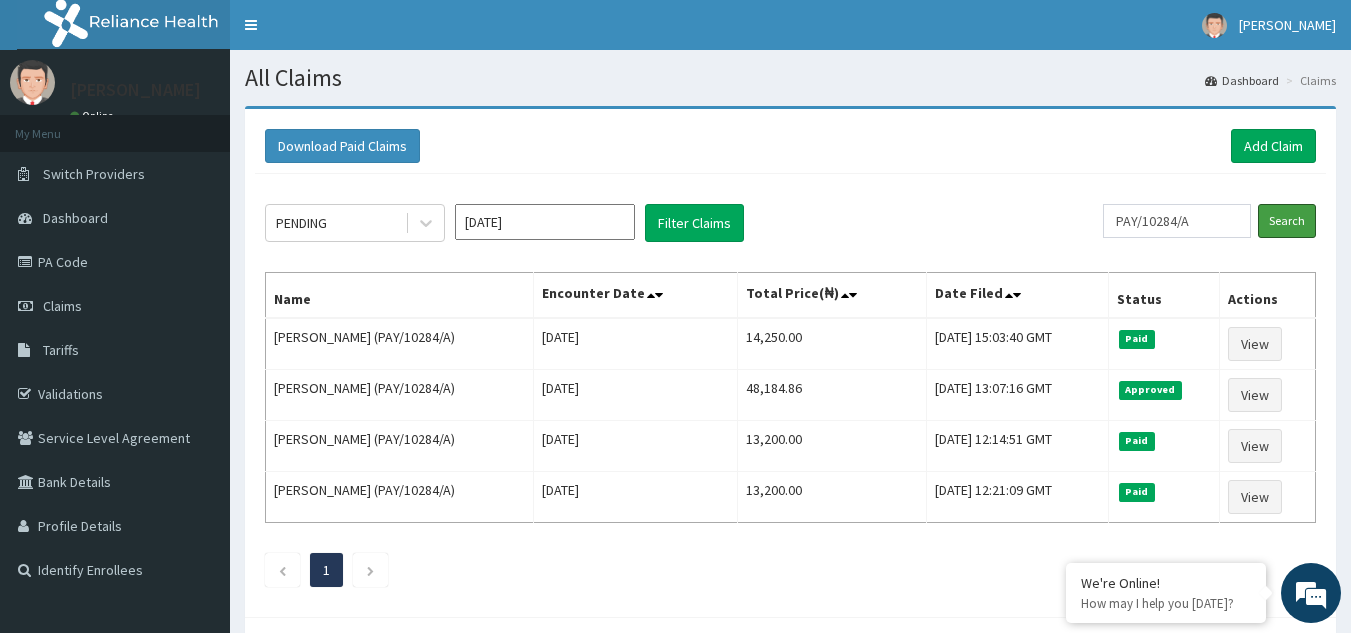 scroll, scrollTop: 0, scrollLeft: 0, axis: both 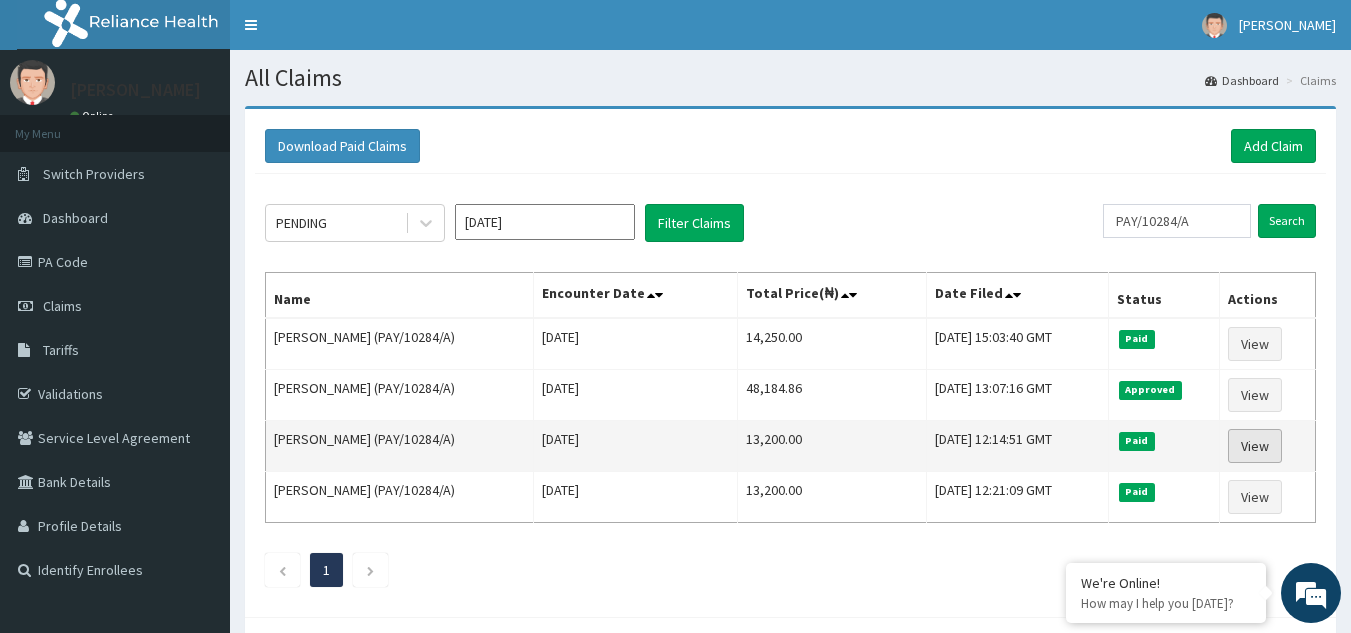 click on "View" at bounding box center [1255, 446] 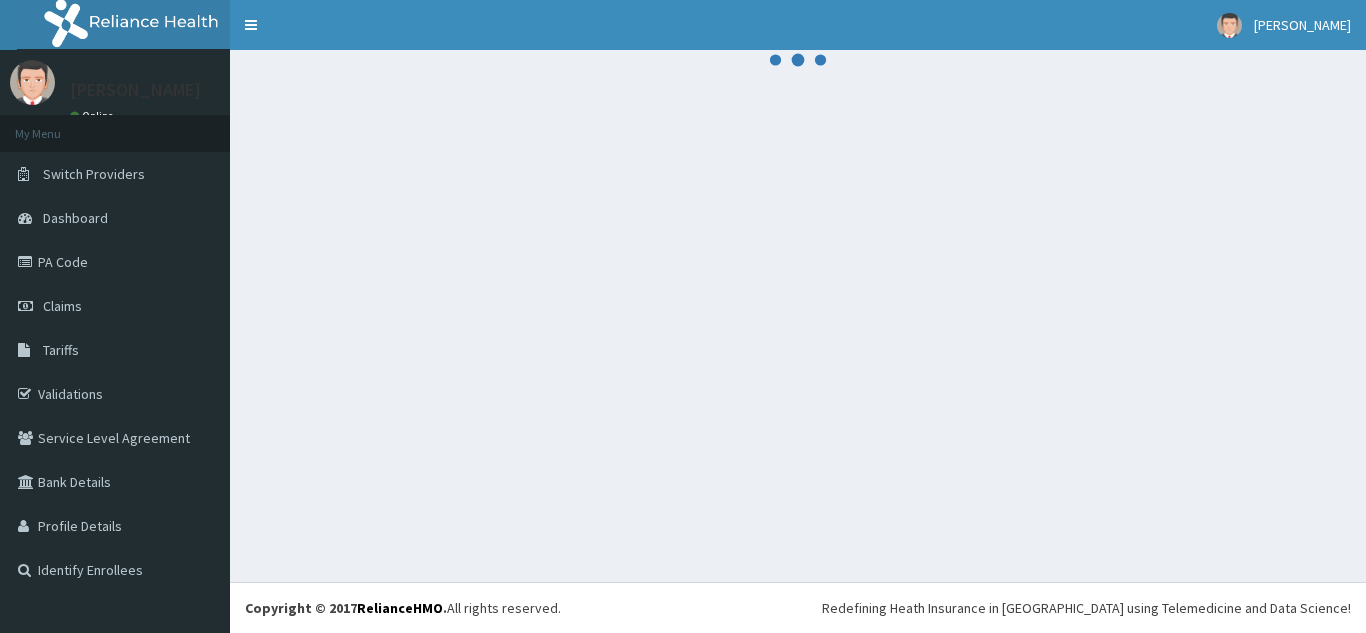 scroll, scrollTop: 0, scrollLeft: 0, axis: both 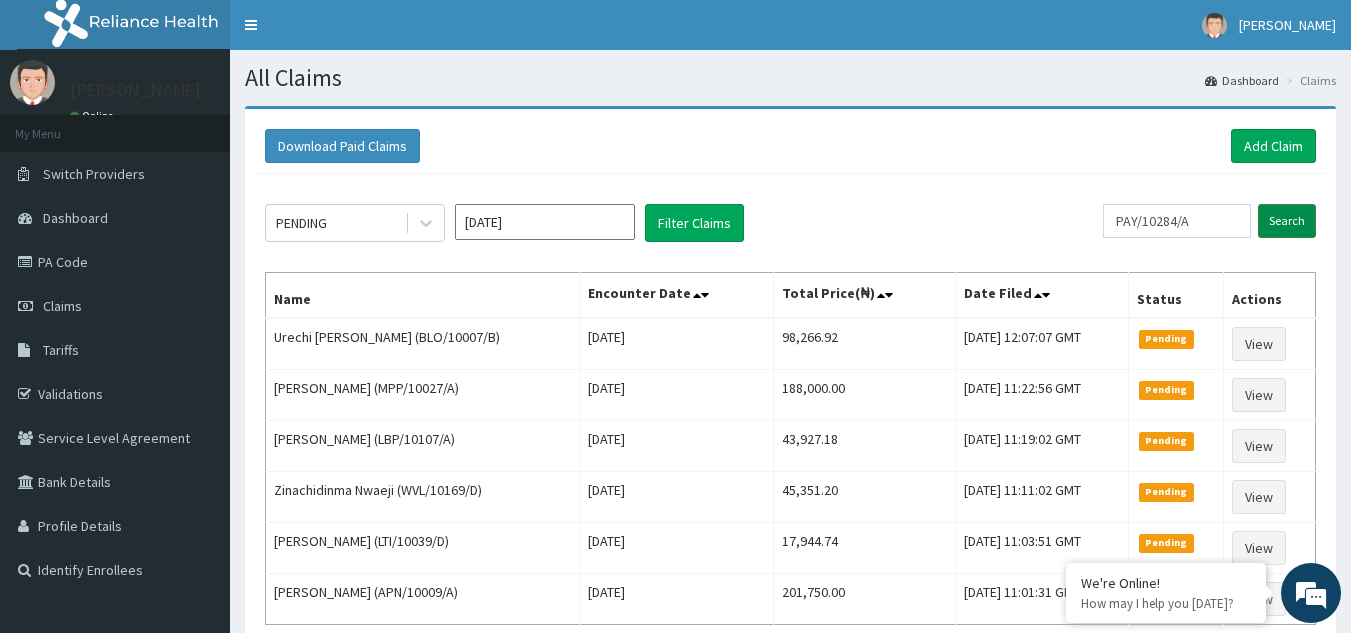 click on "Search" at bounding box center (1287, 221) 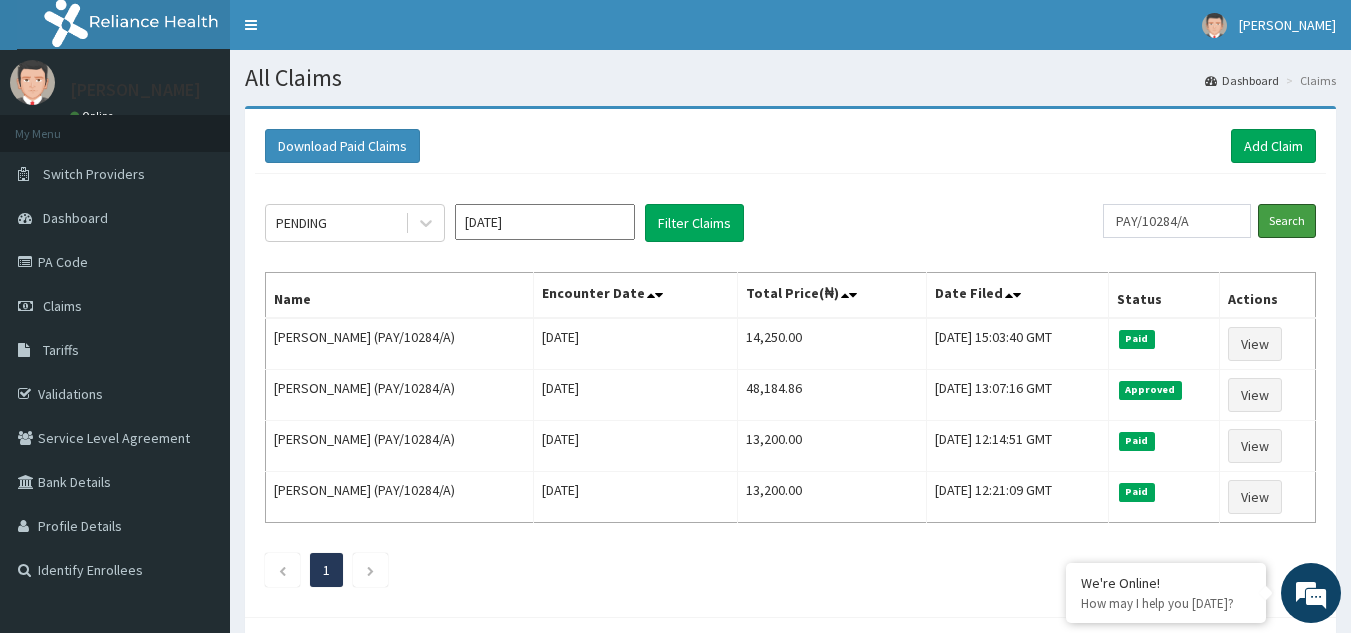 scroll, scrollTop: 0, scrollLeft: 0, axis: both 